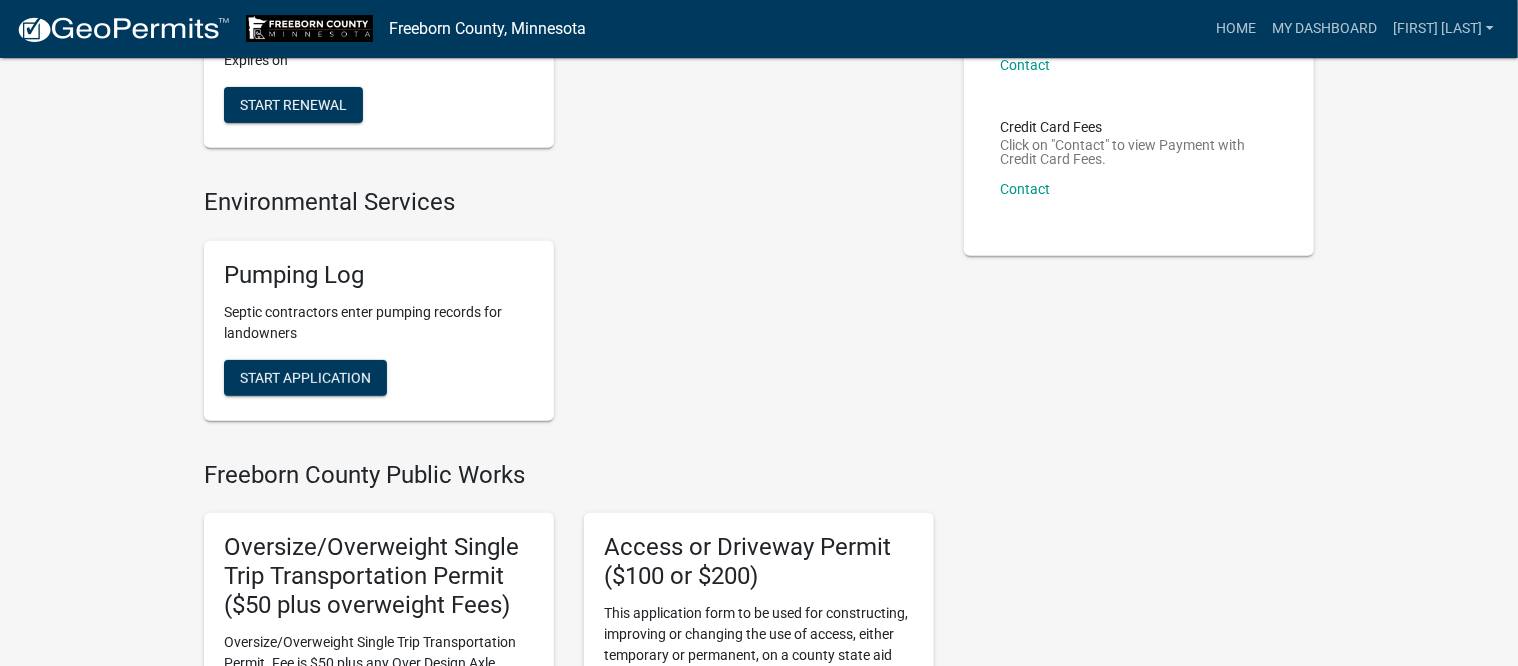 scroll, scrollTop: 375, scrollLeft: 0, axis: vertical 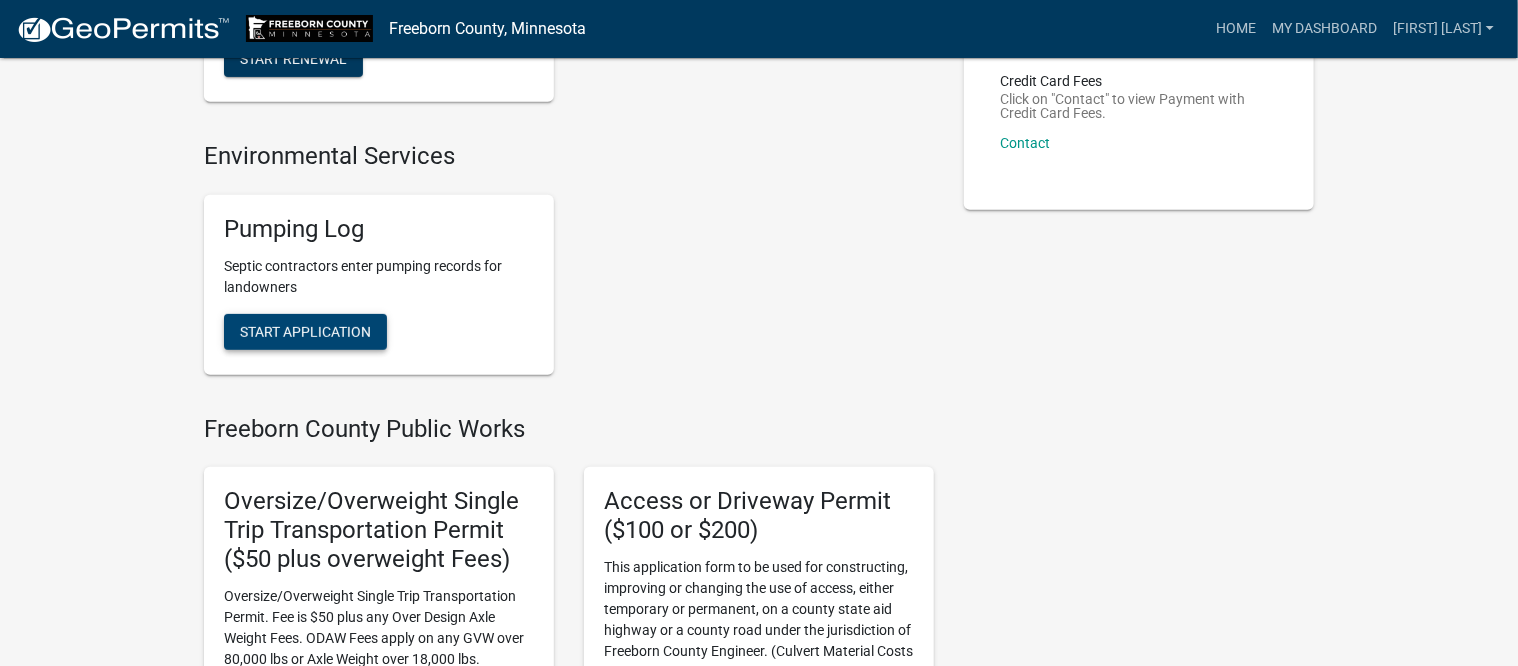 click on "Start Application" at bounding box center (305, 331) 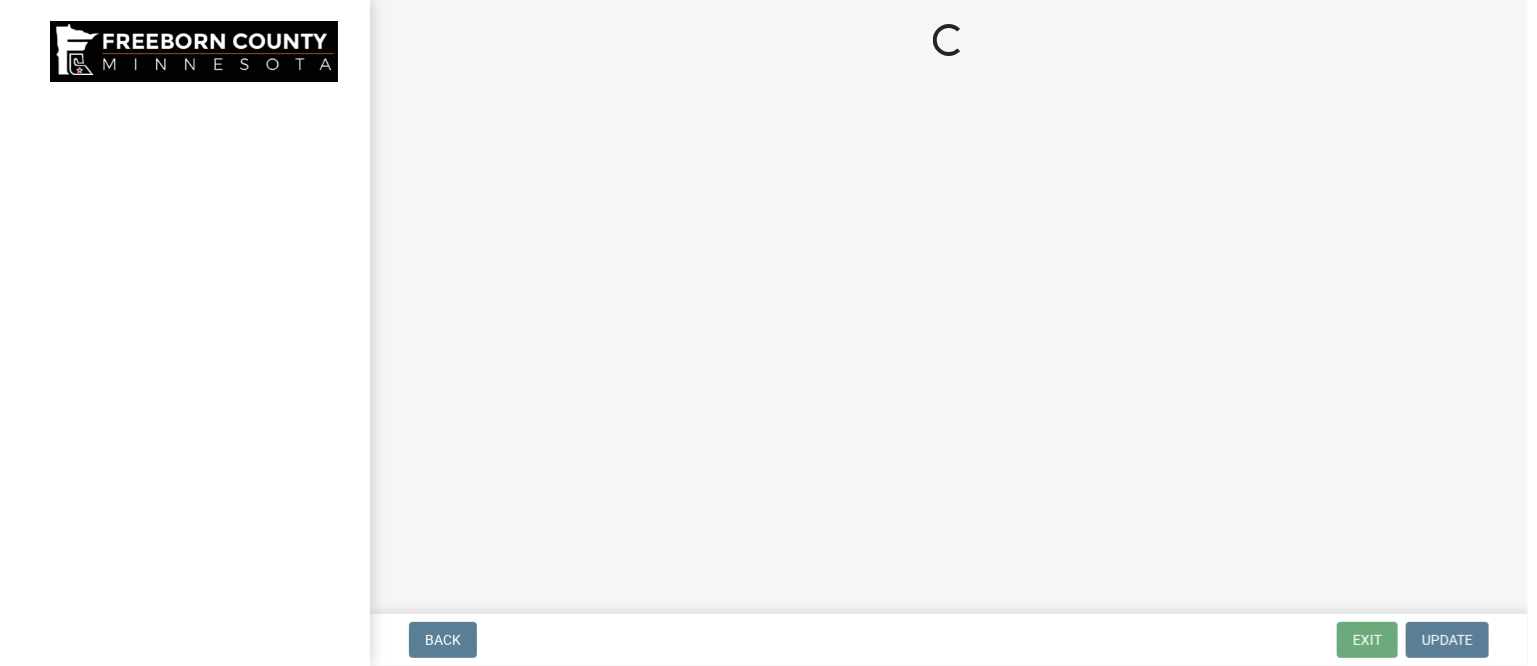 scroll, scrollTop: 0, scrollLeft: 0, axis: both 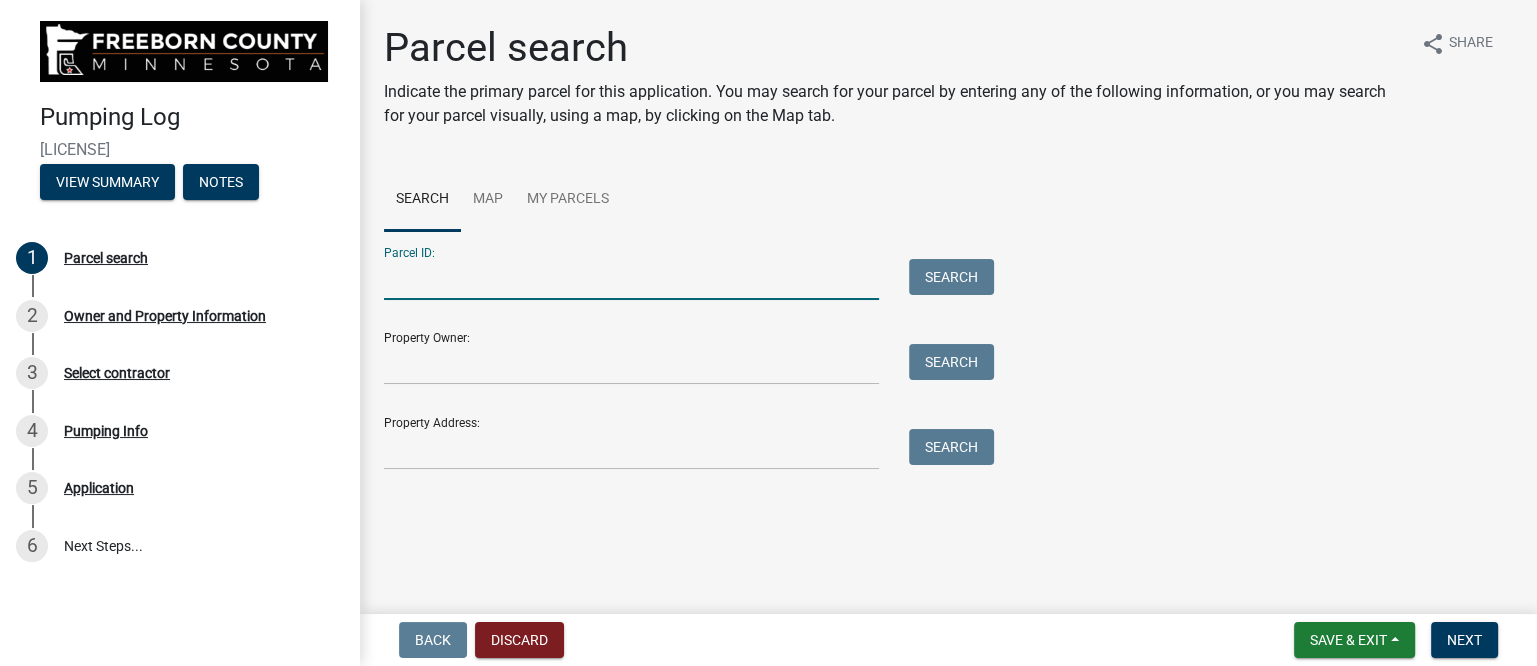 click on "Parcel ID:" at bounding box center [631, 279] 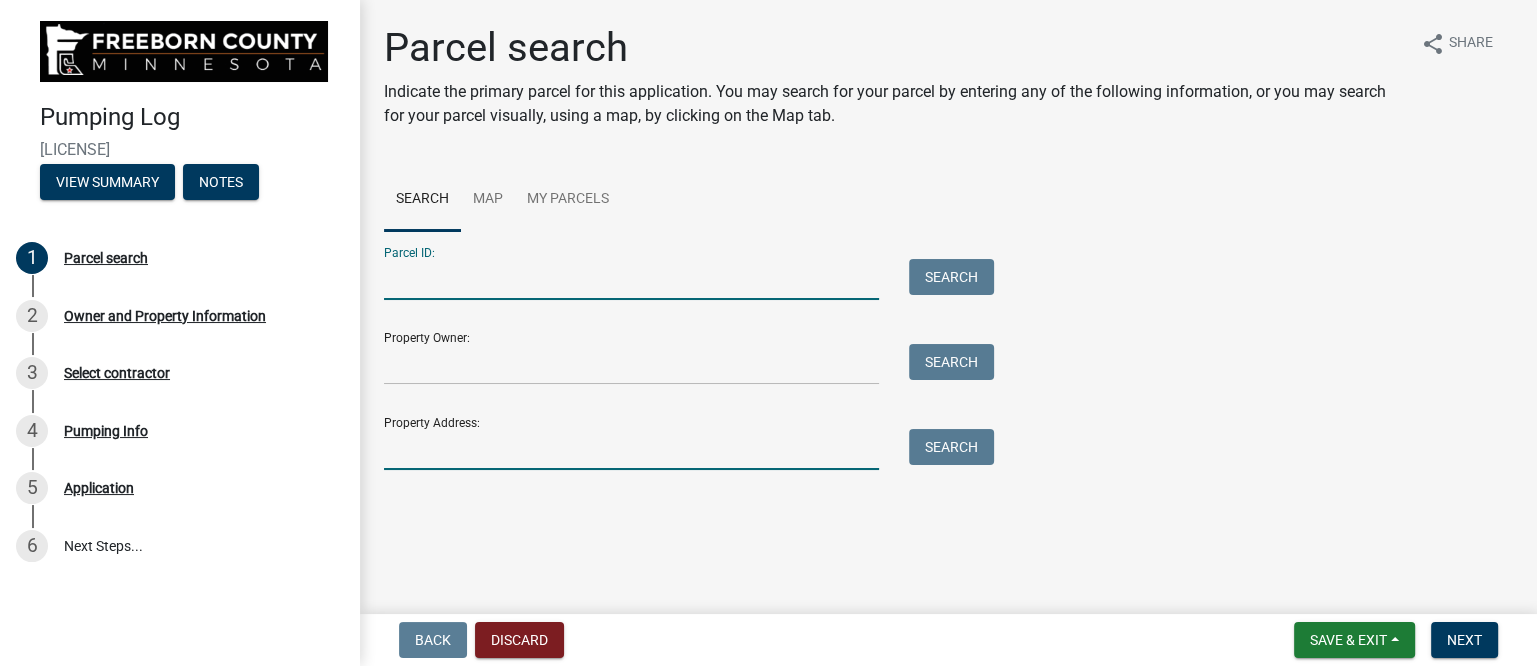 click on "Property Address:" at bounding box center (631, 449) 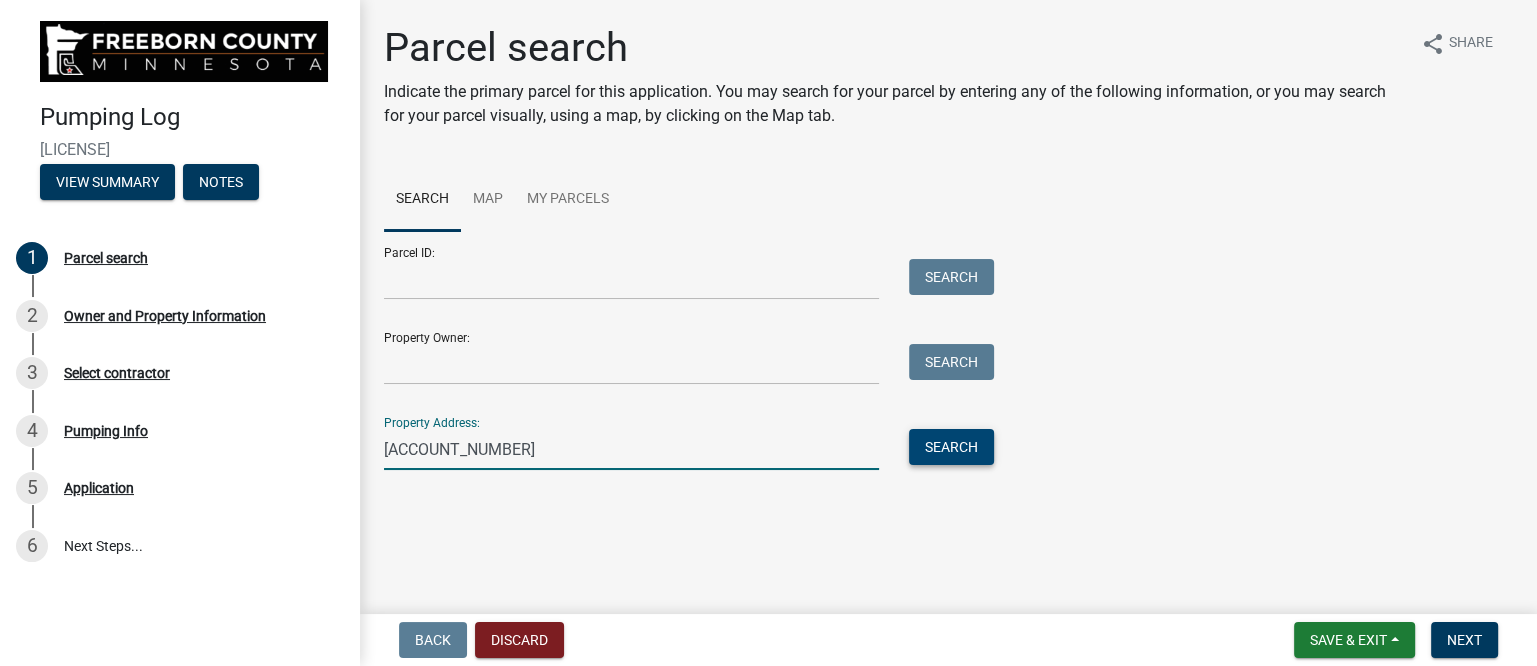 type on "[ACCOUNT_NUMBER]" 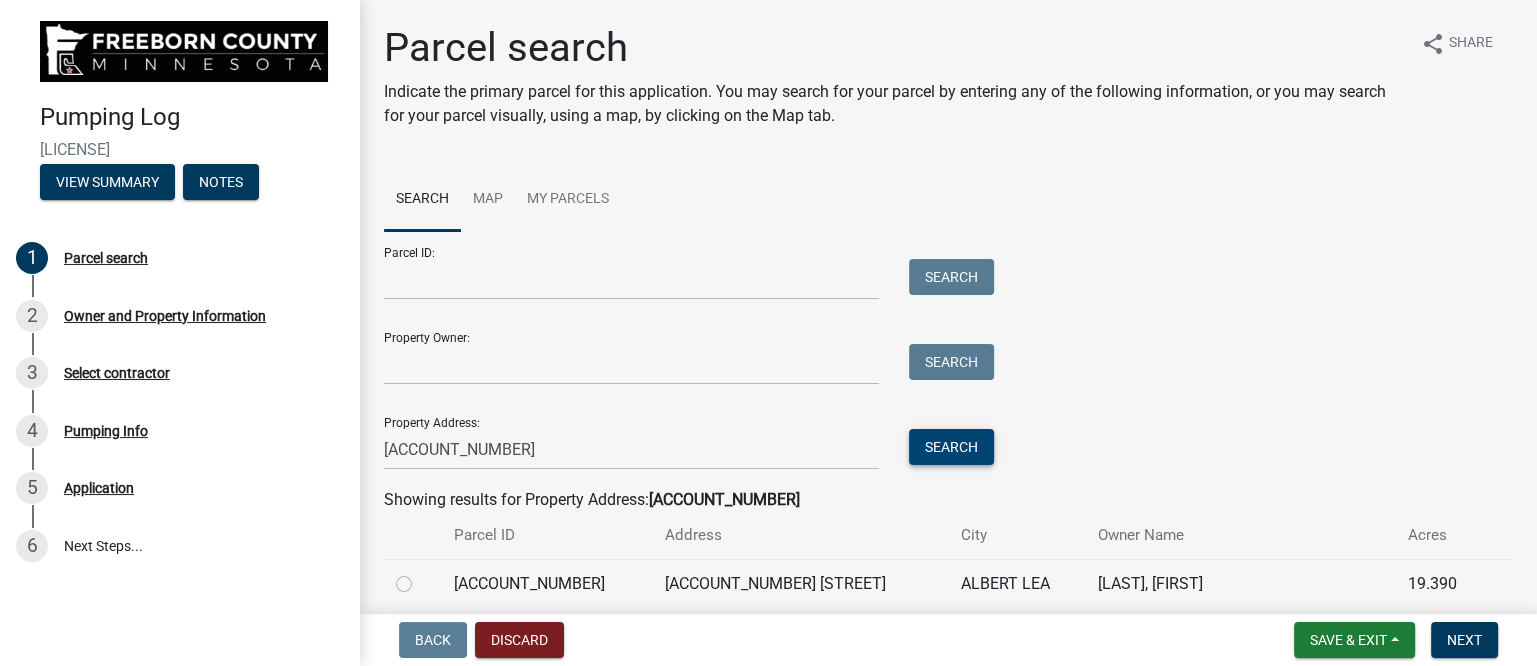 scroll, scrollTop: 128, scrollLeft: 0, axis: vertical 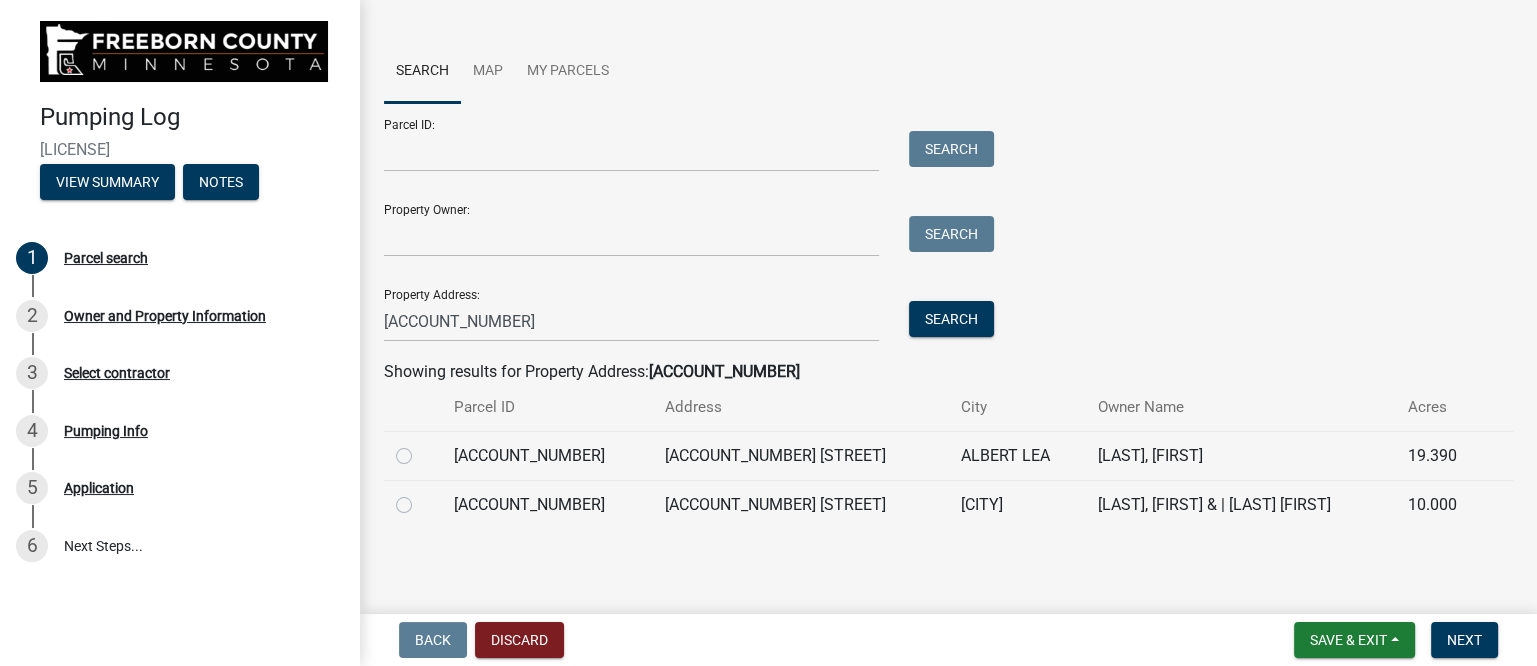 click 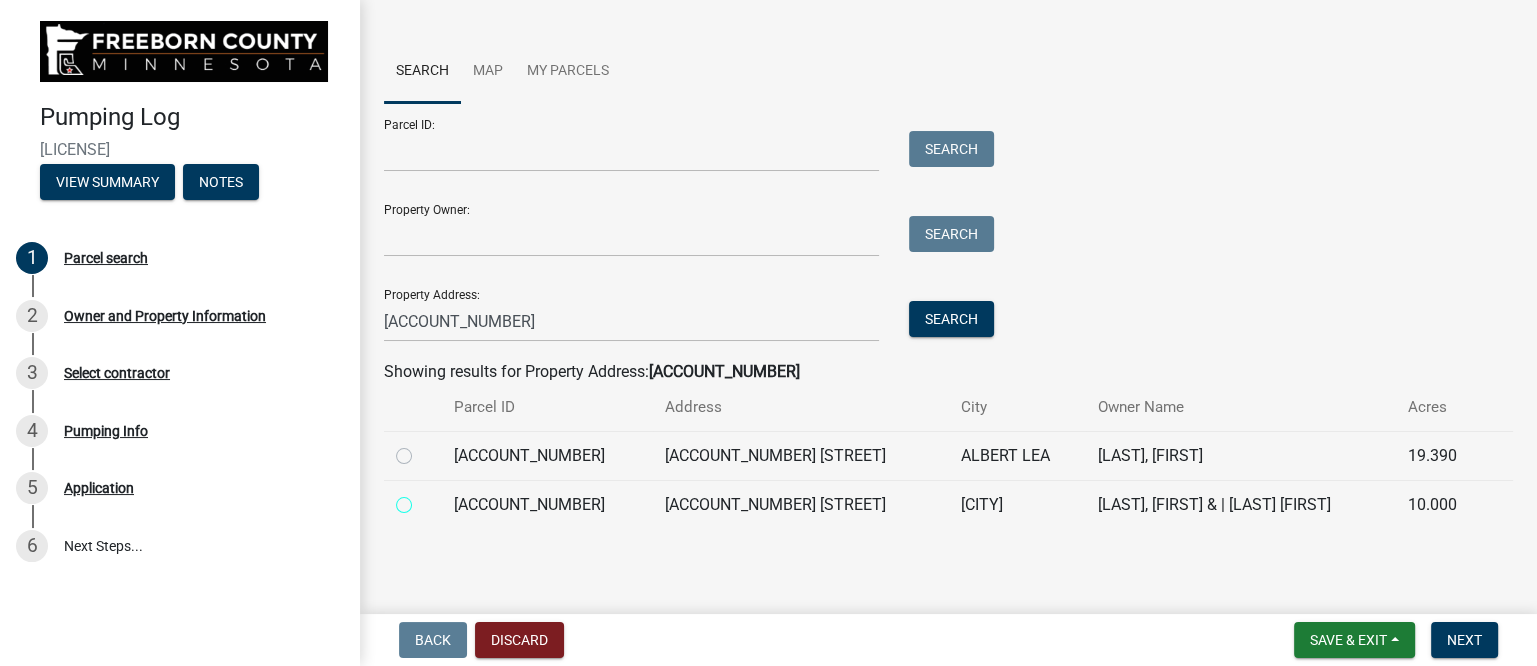radio on "true" 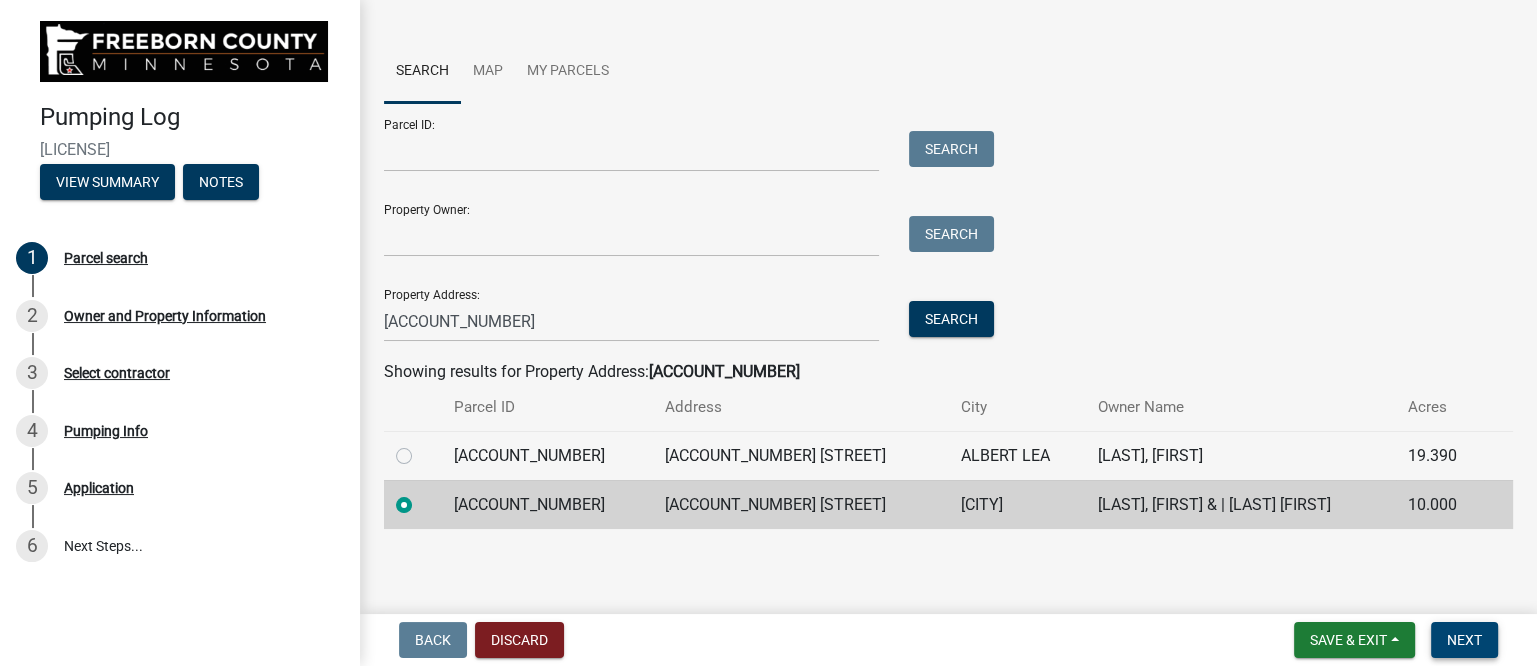 click on "Next" at bounding box center (1464, 640) 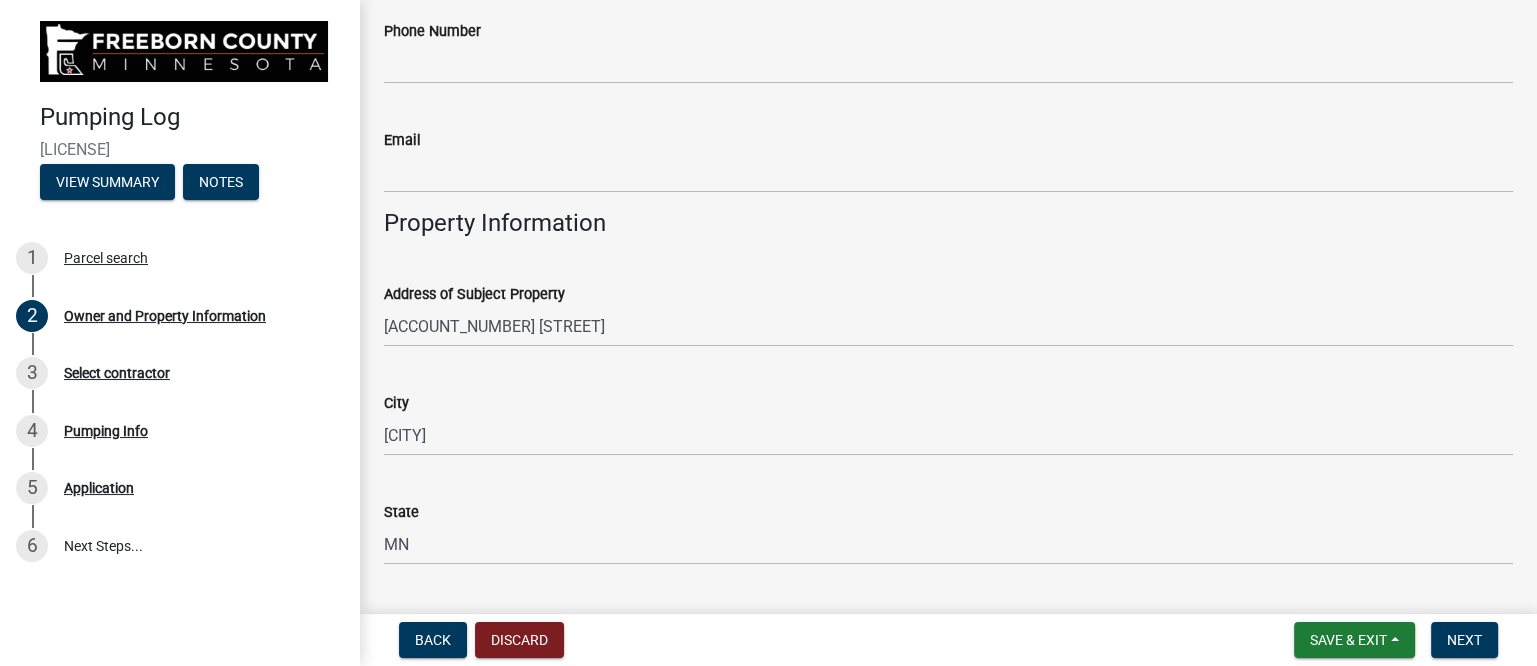 scroll, scrollTop: 750, scrollLeft: 0, axis: vertical 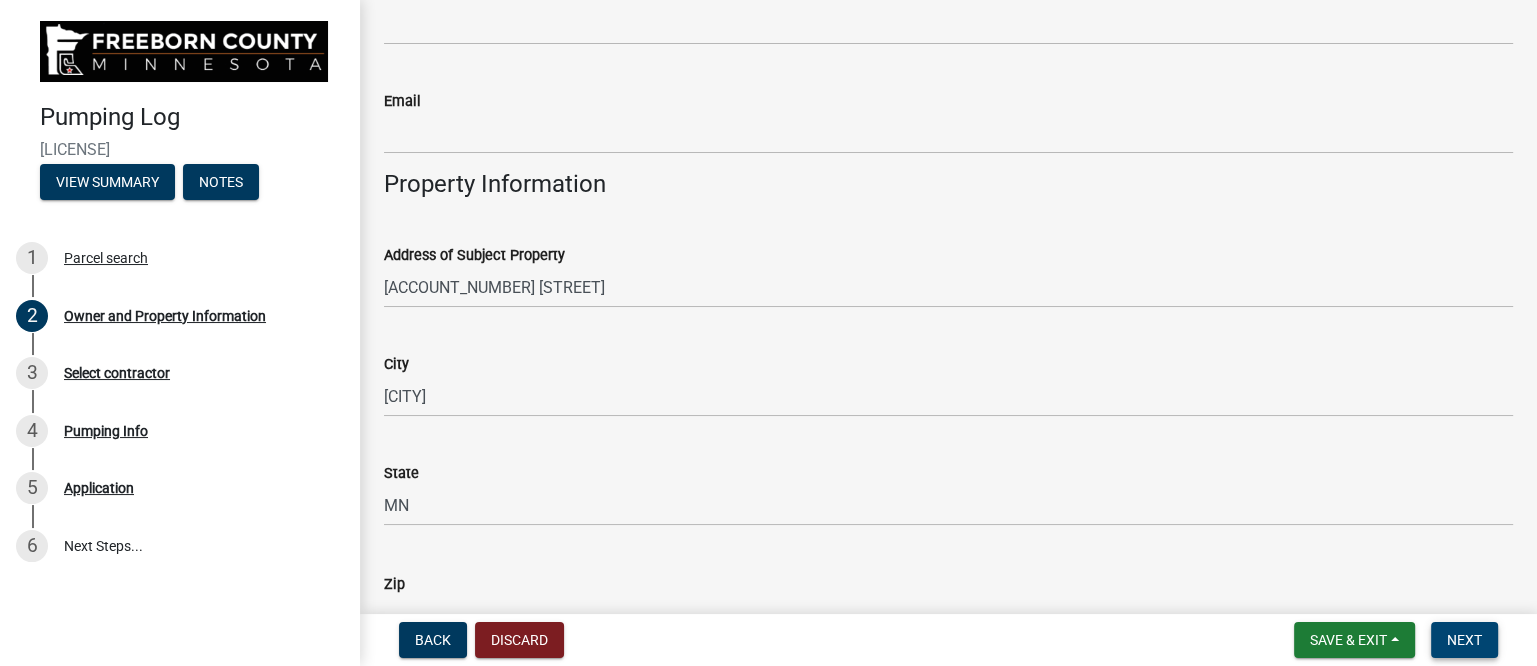 click on "Next" at bounding box center [1464, 640] 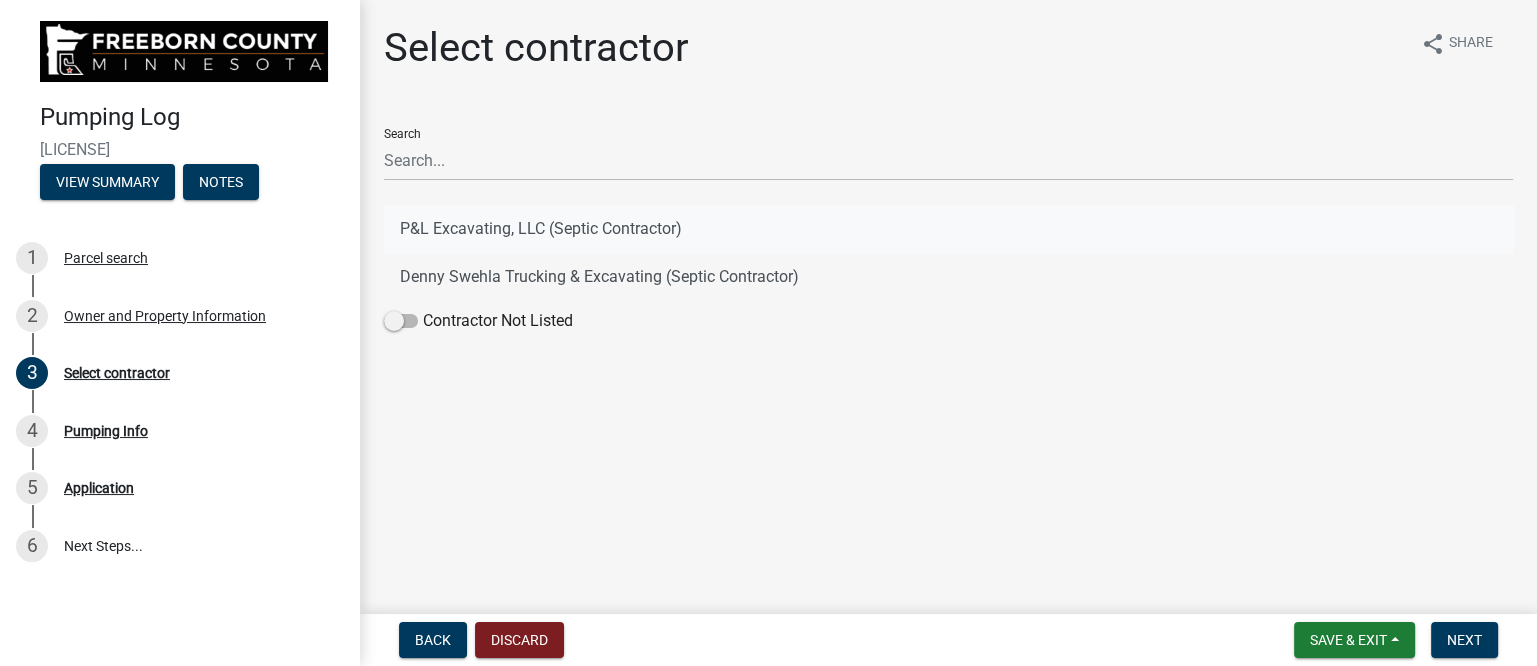 drag, startPoint x: 506, startPoint y: 225, endPoint x: 559, endPoint y: 224, distance: 53.009434 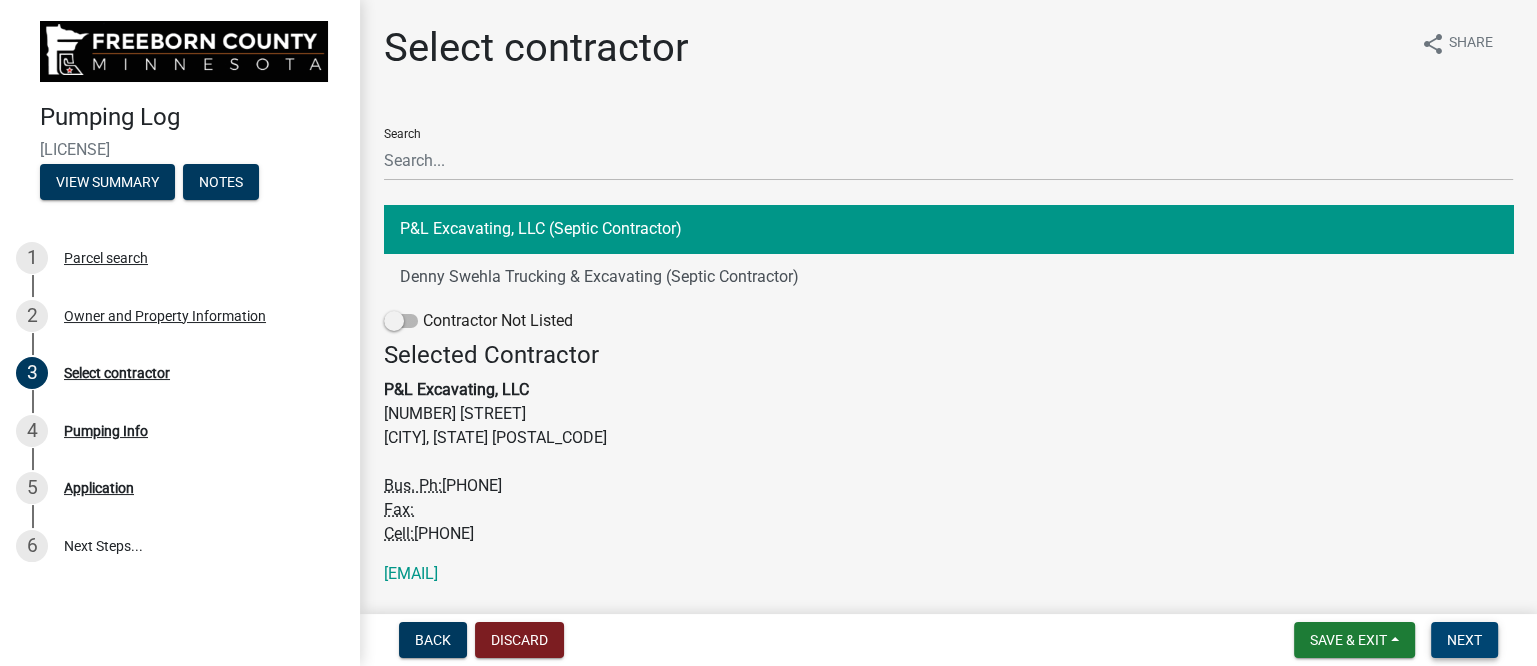 click on "Next" at bounding box center (1464, 640) 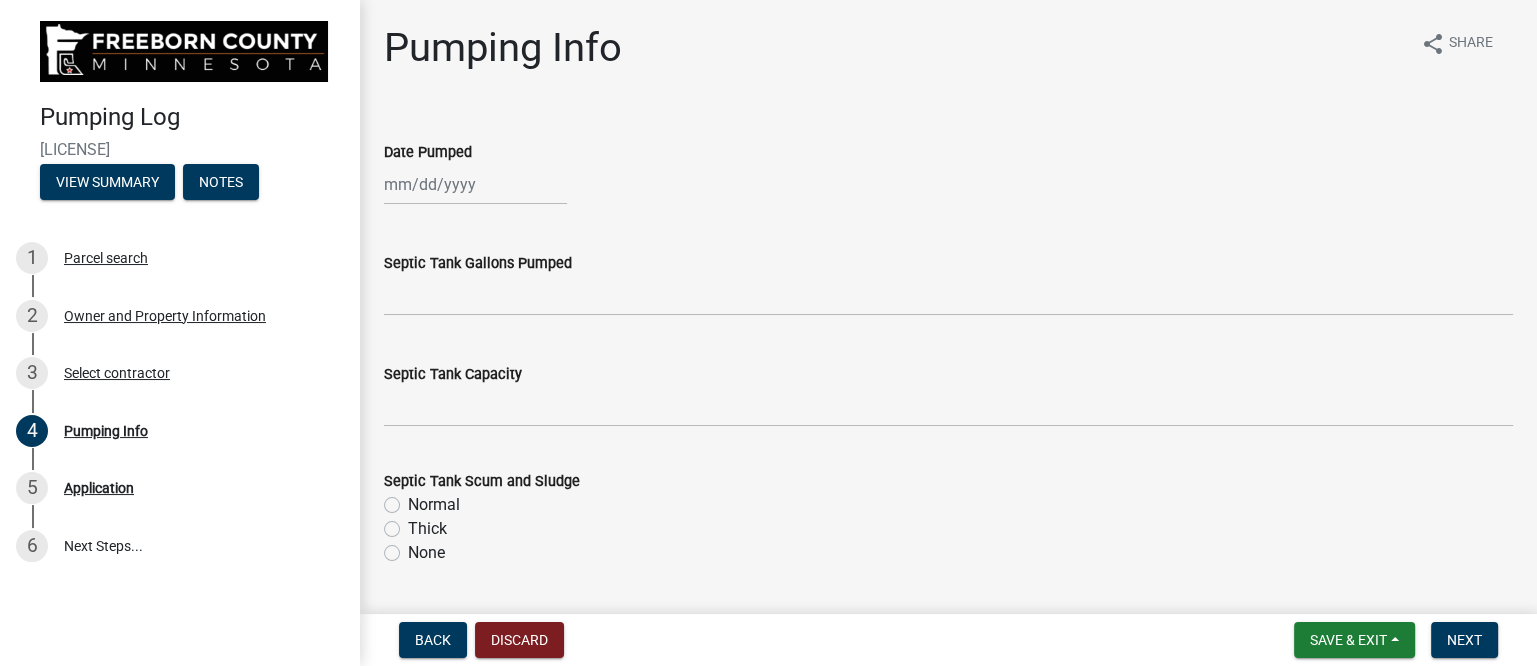 click 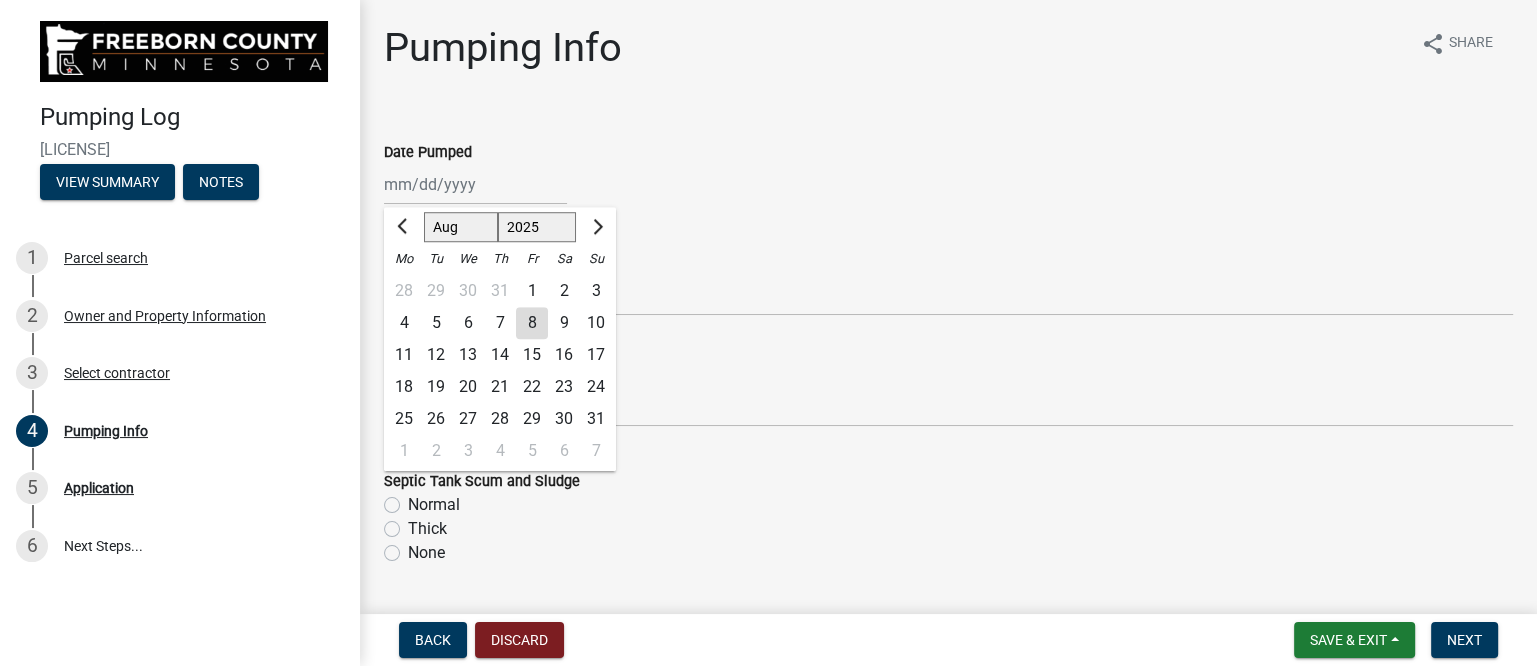 click on "5" 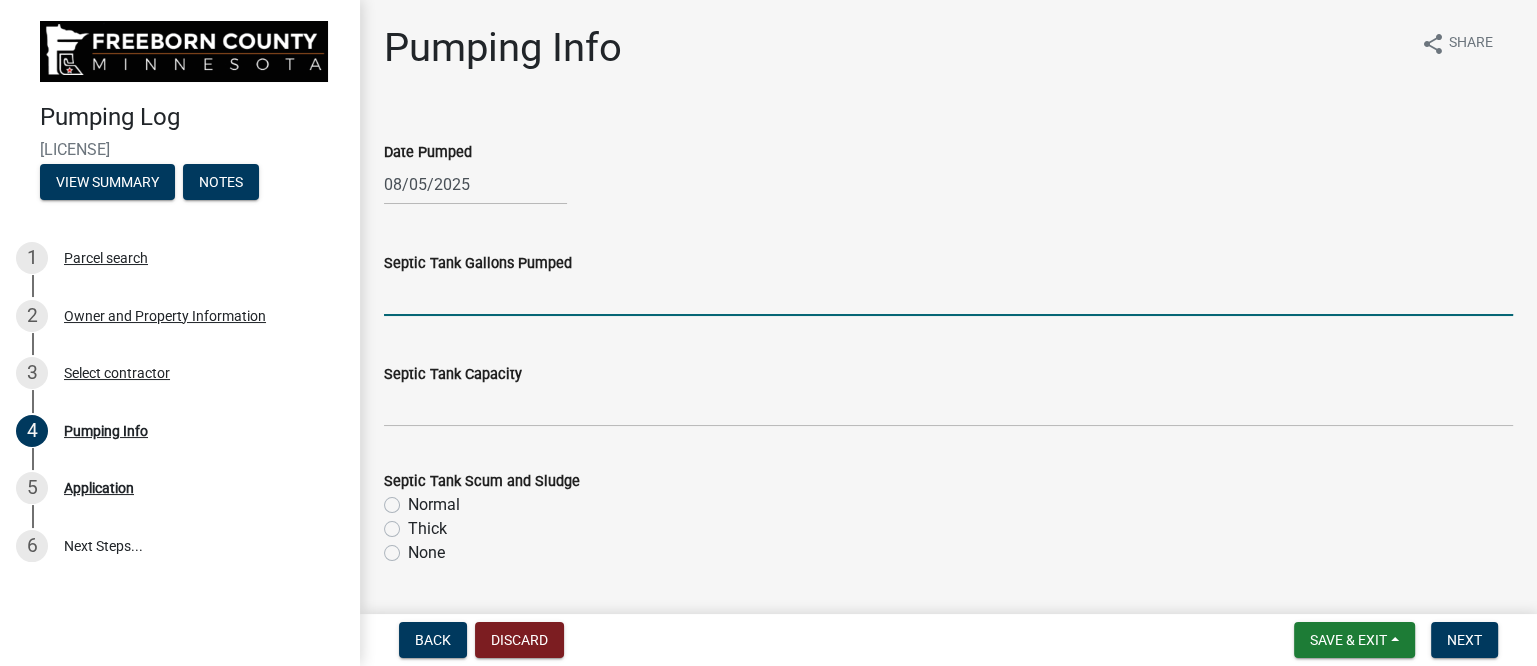click 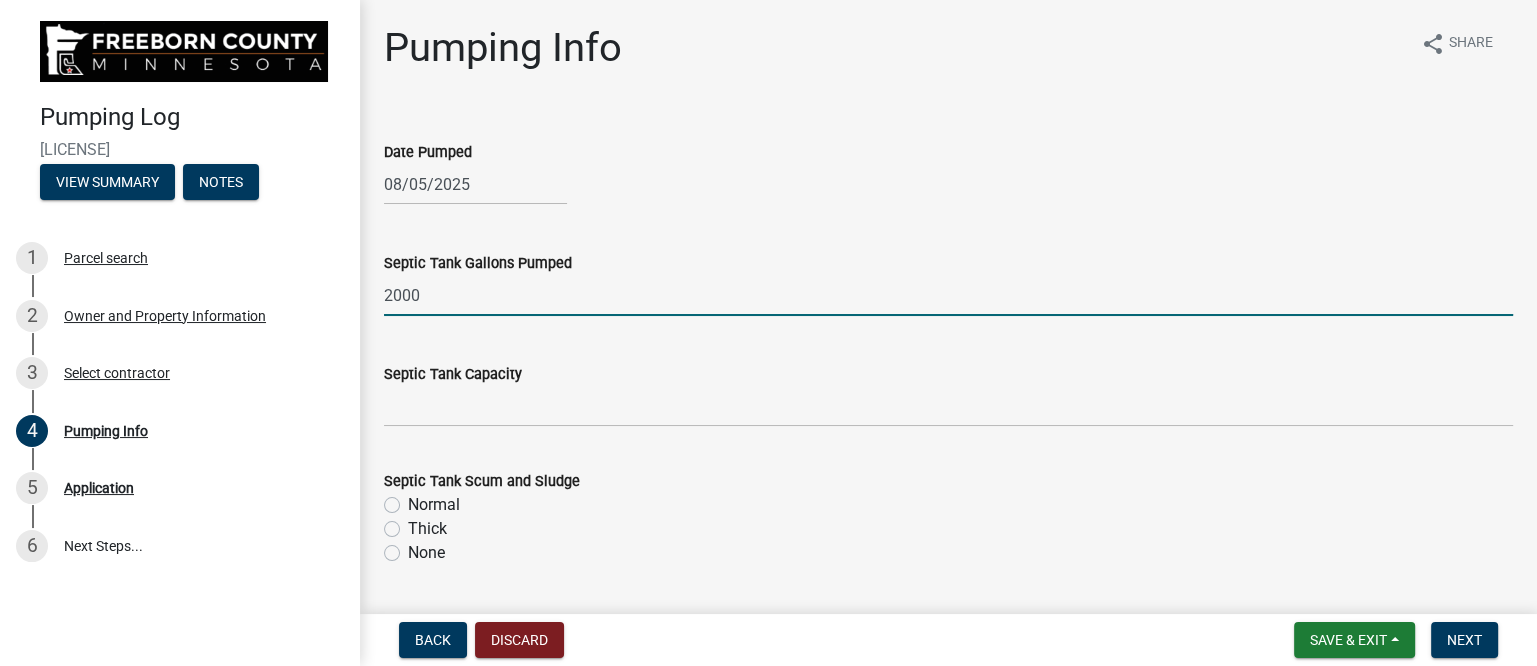 type on "2000" 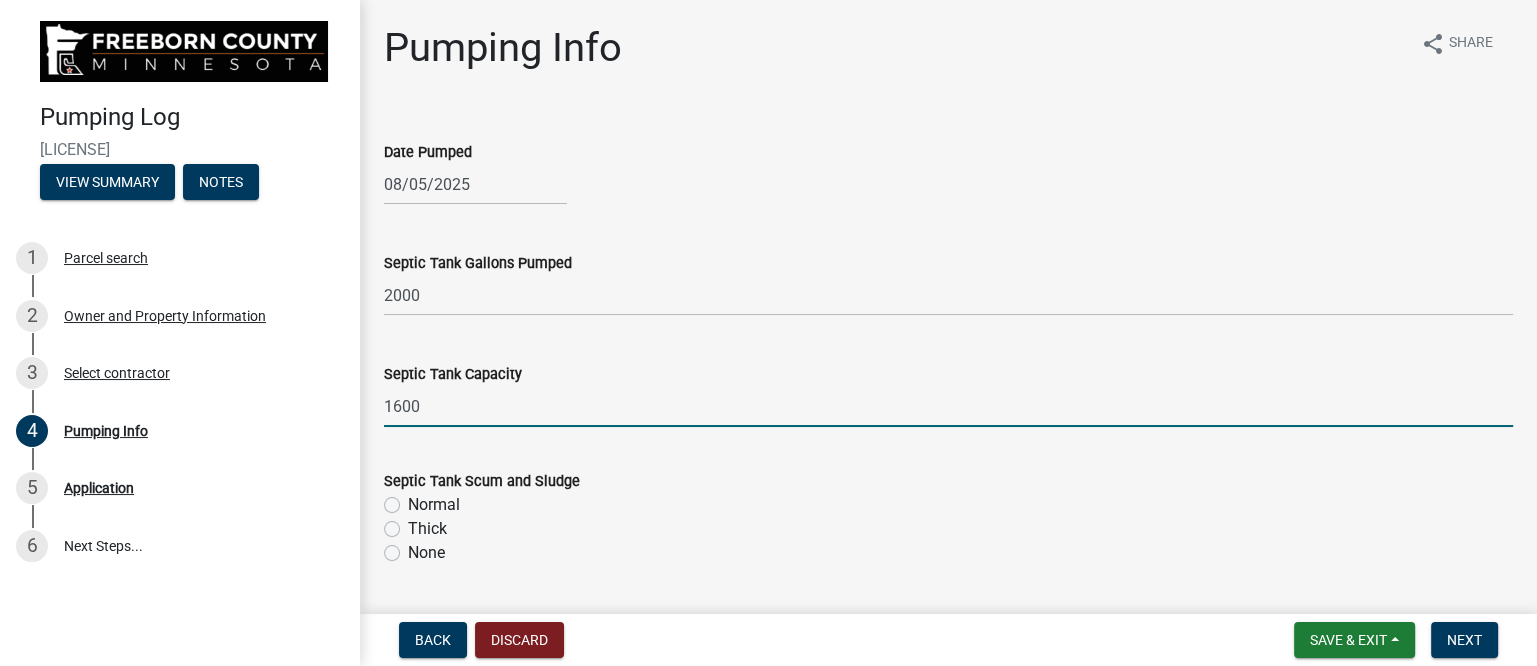 type on "1600" 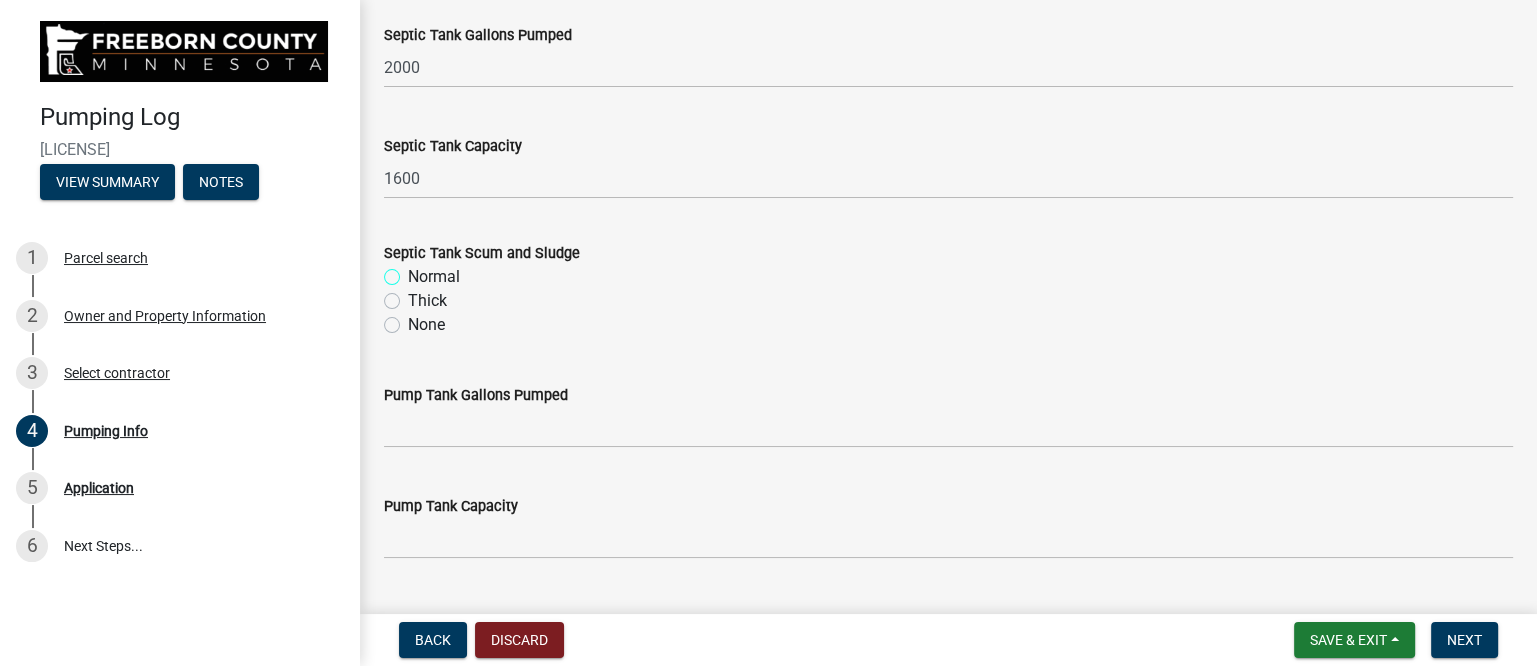 scroll, scrollTop: 250, scrollLeft: 0, axis: vertical 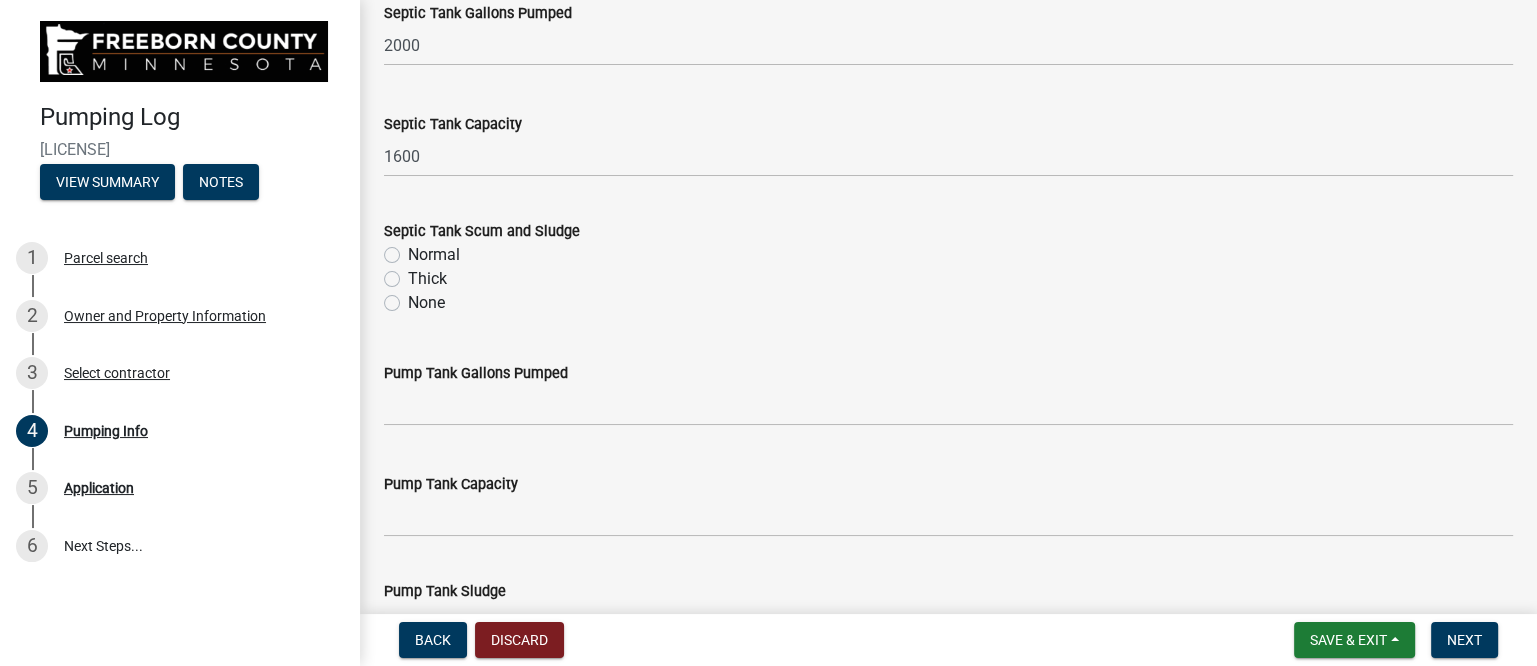 click on "Thick" 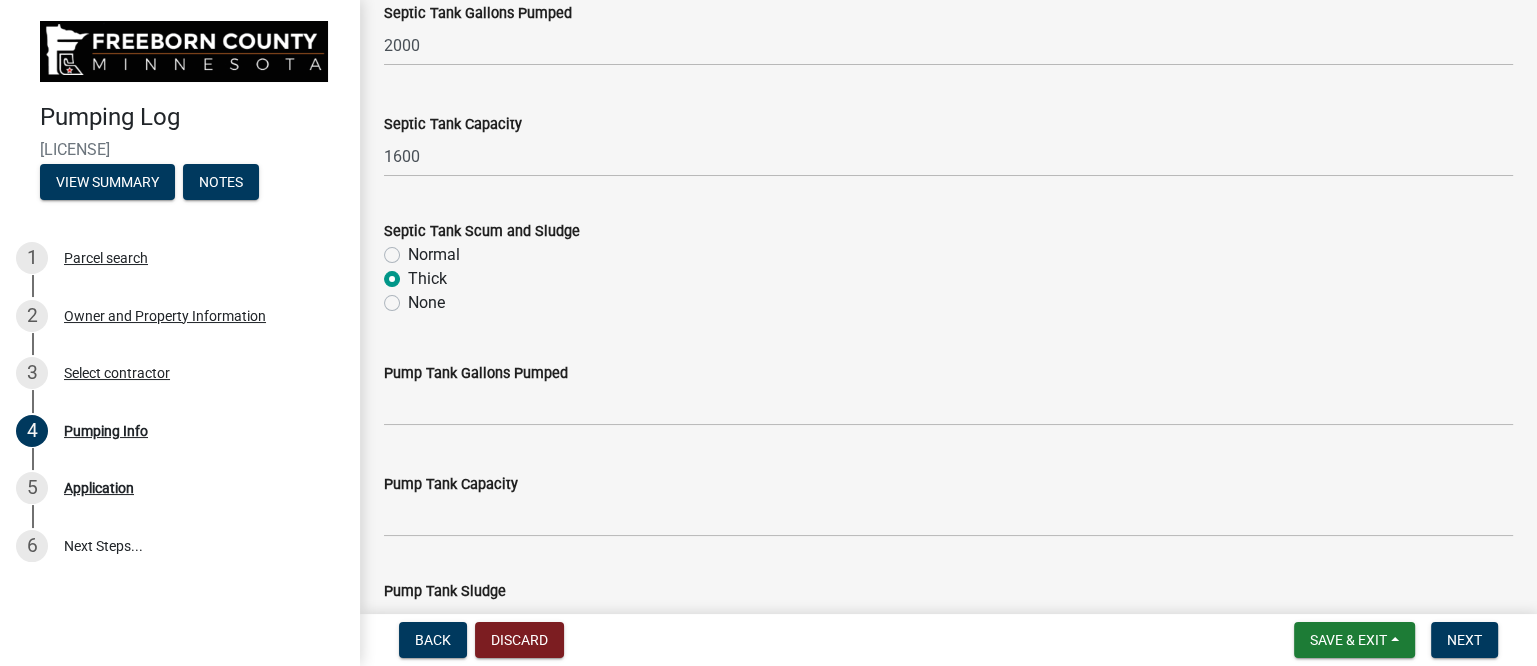 radio on "true" 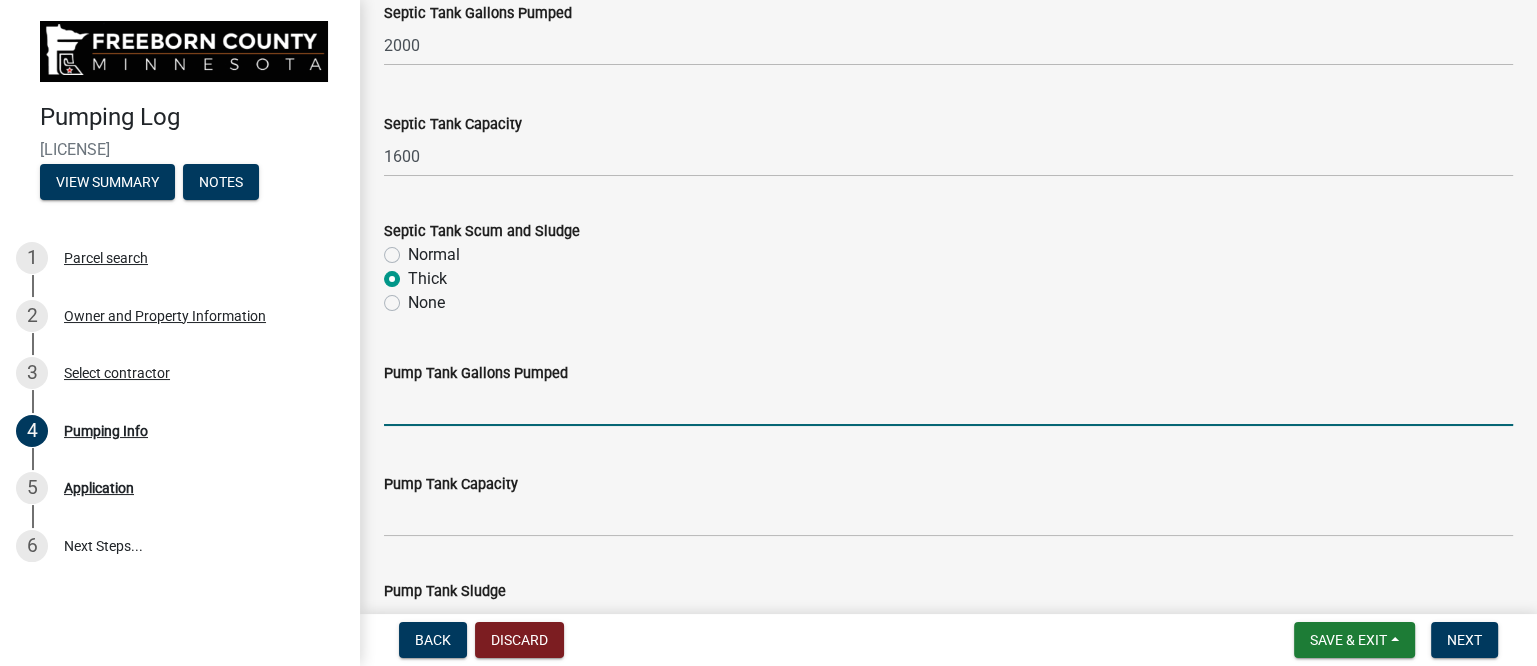 click 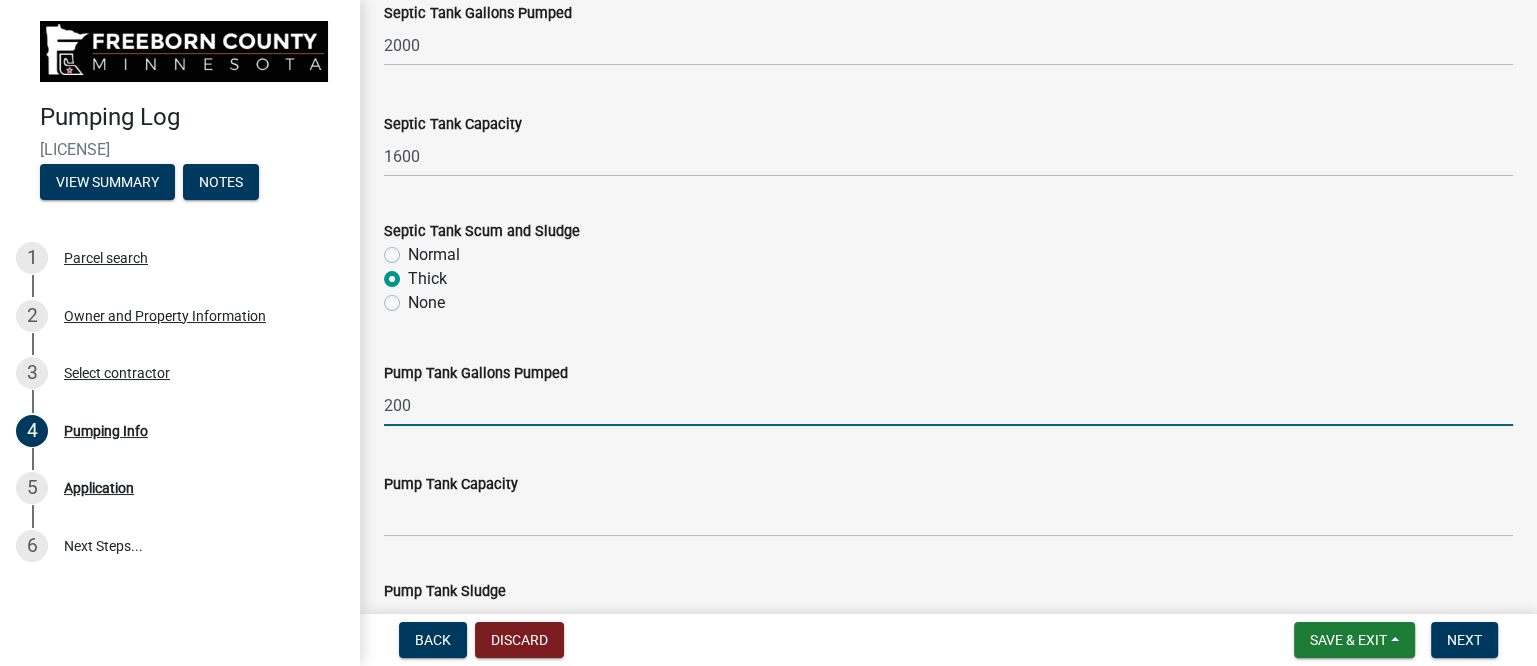 type on "200" 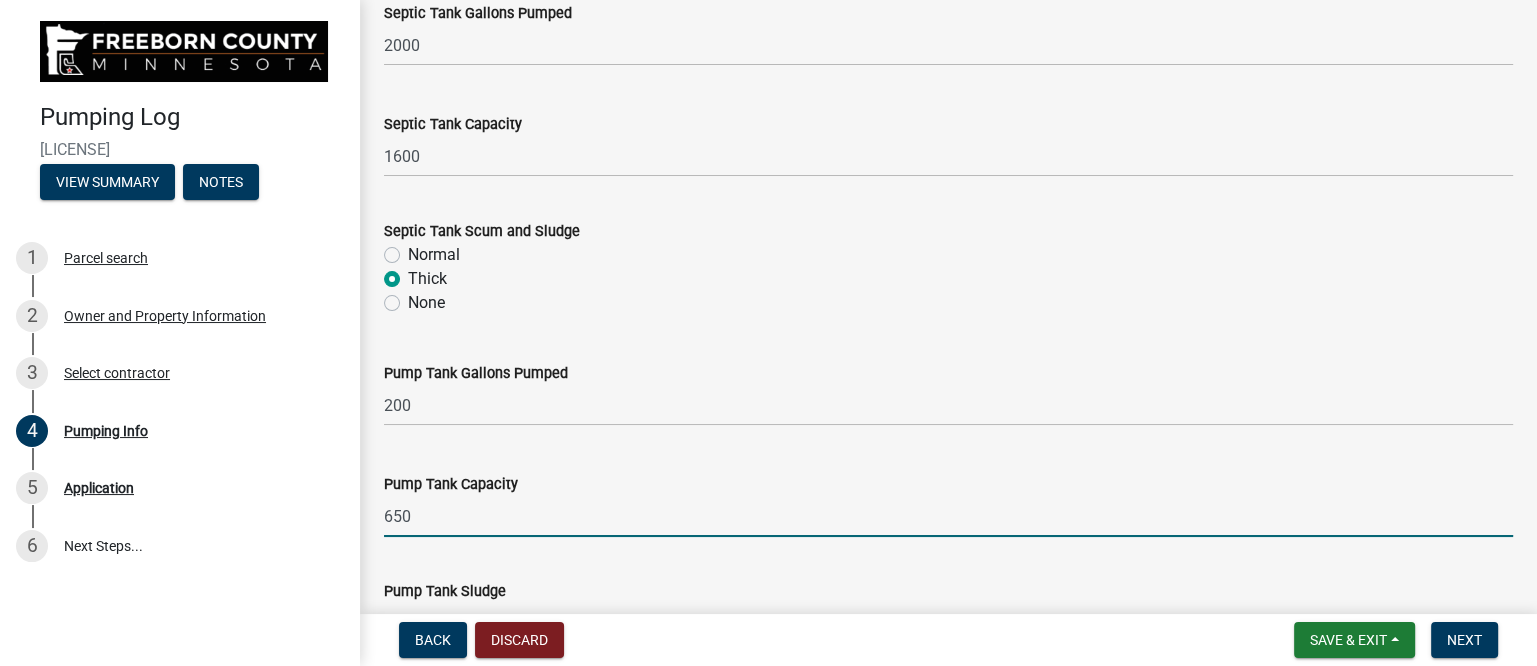 type on "650" 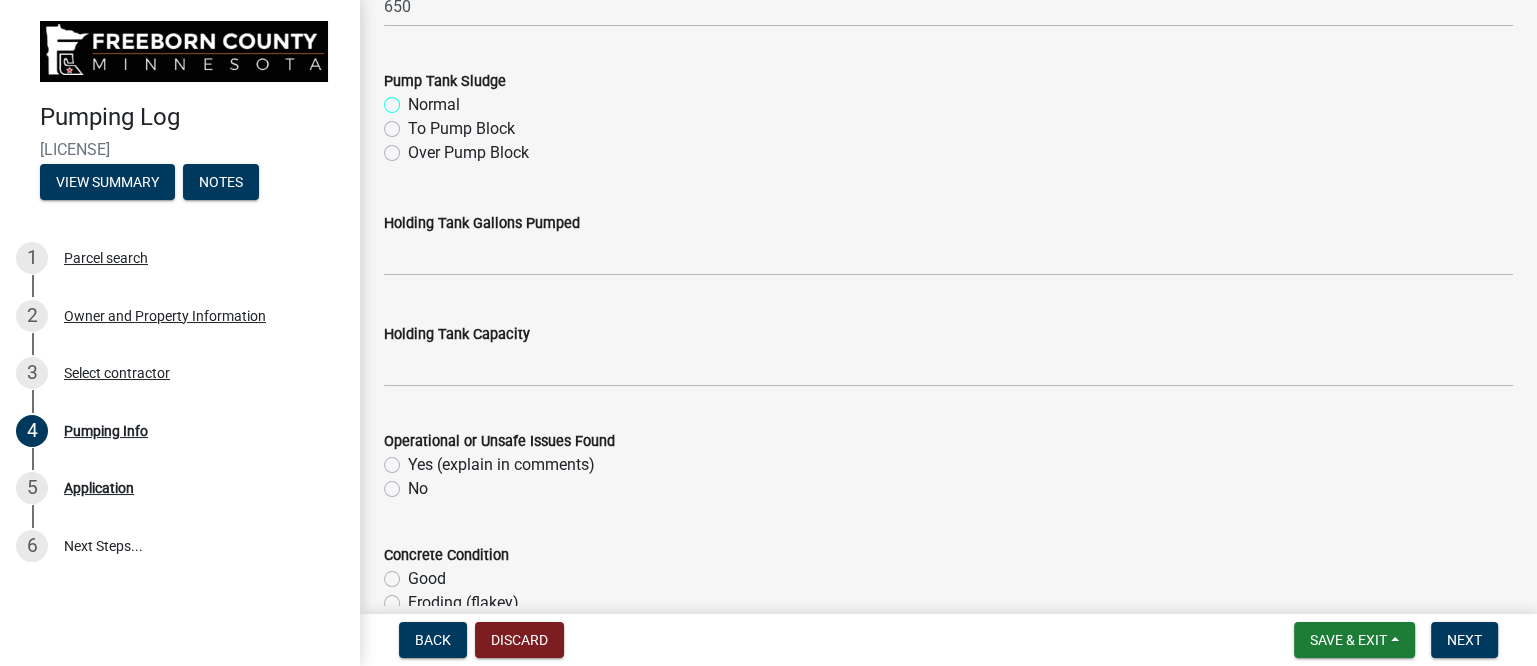 scroll, scrollTop: 760, scrollLeft: 0, axis: vertical 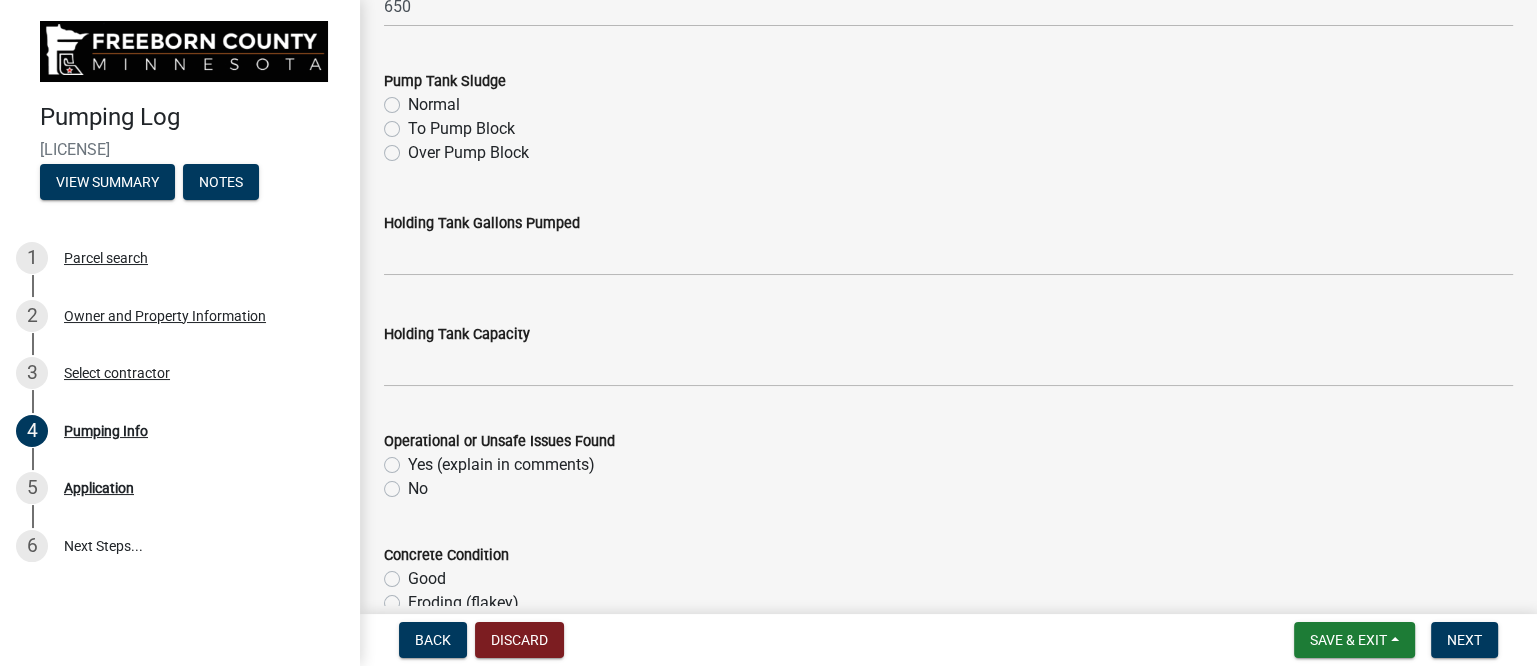 click on "Normal" 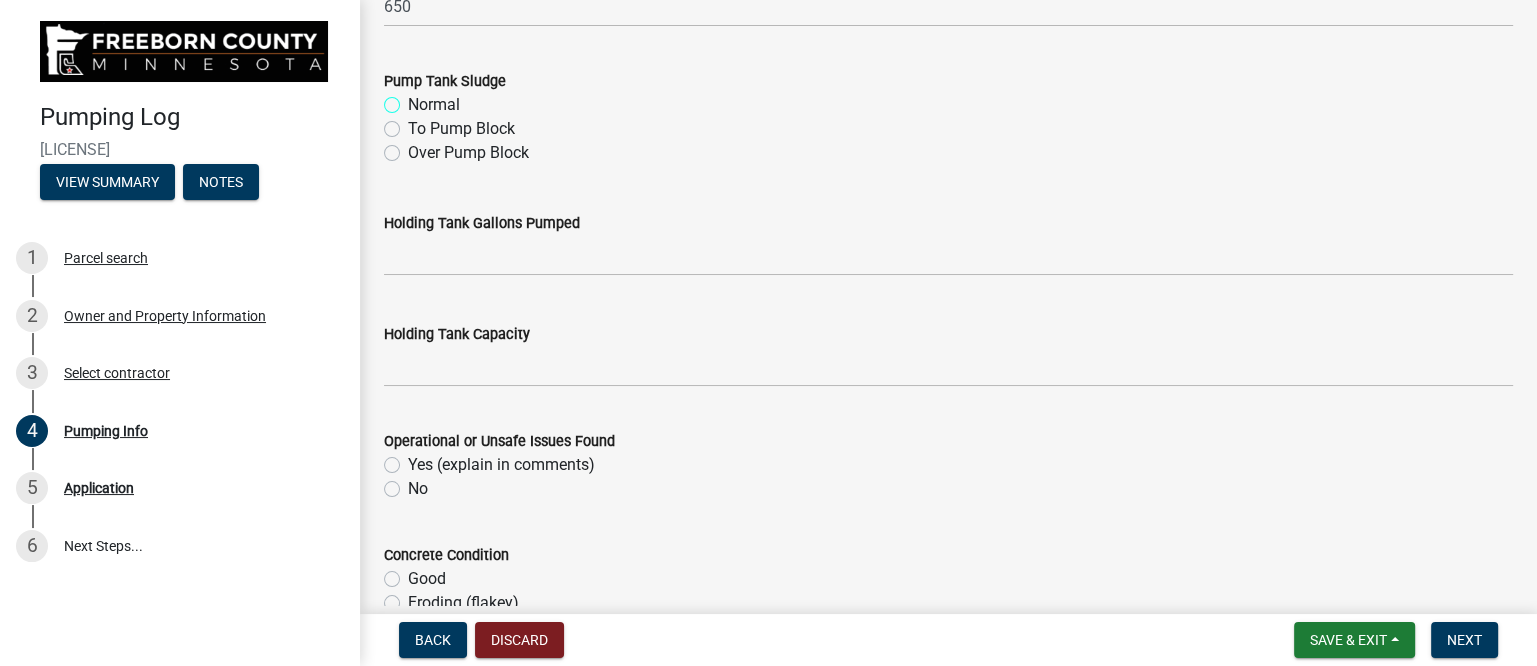click on "Normal" at bounding box center [414, 99] 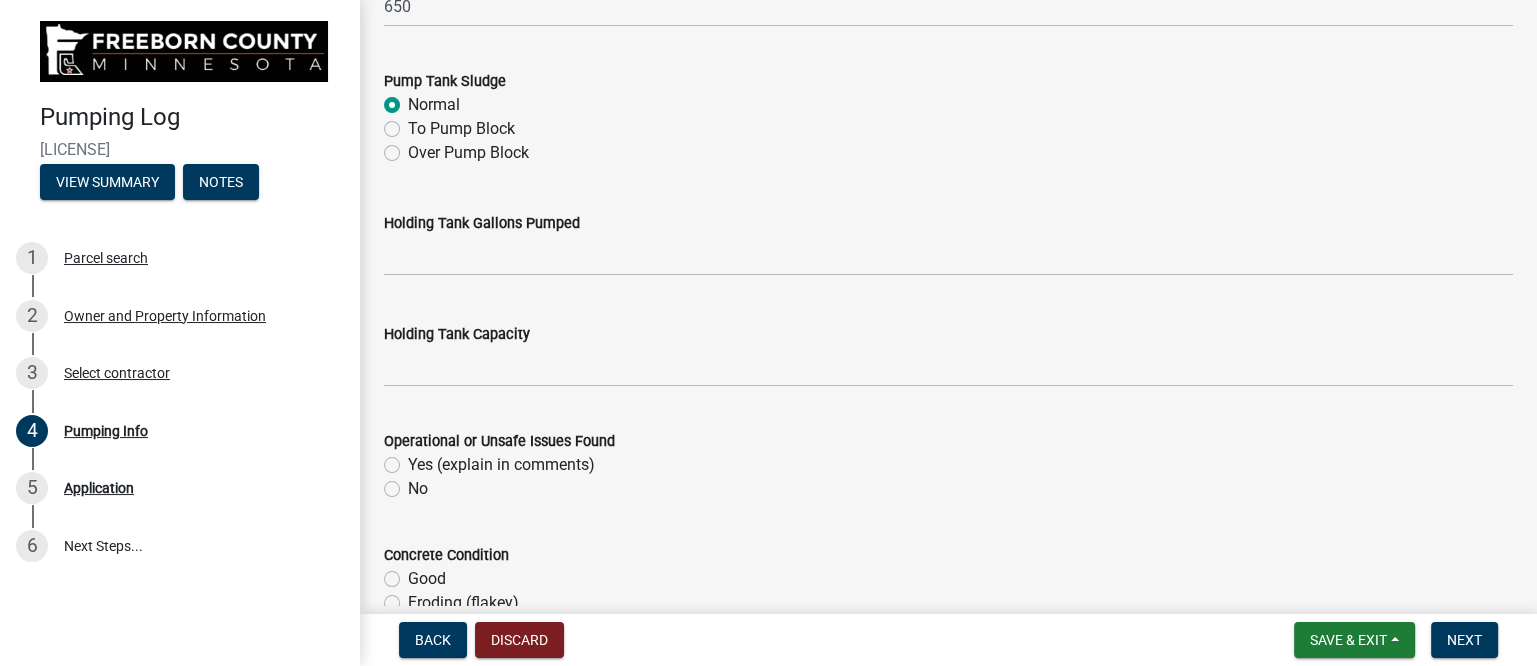 radio on "true" 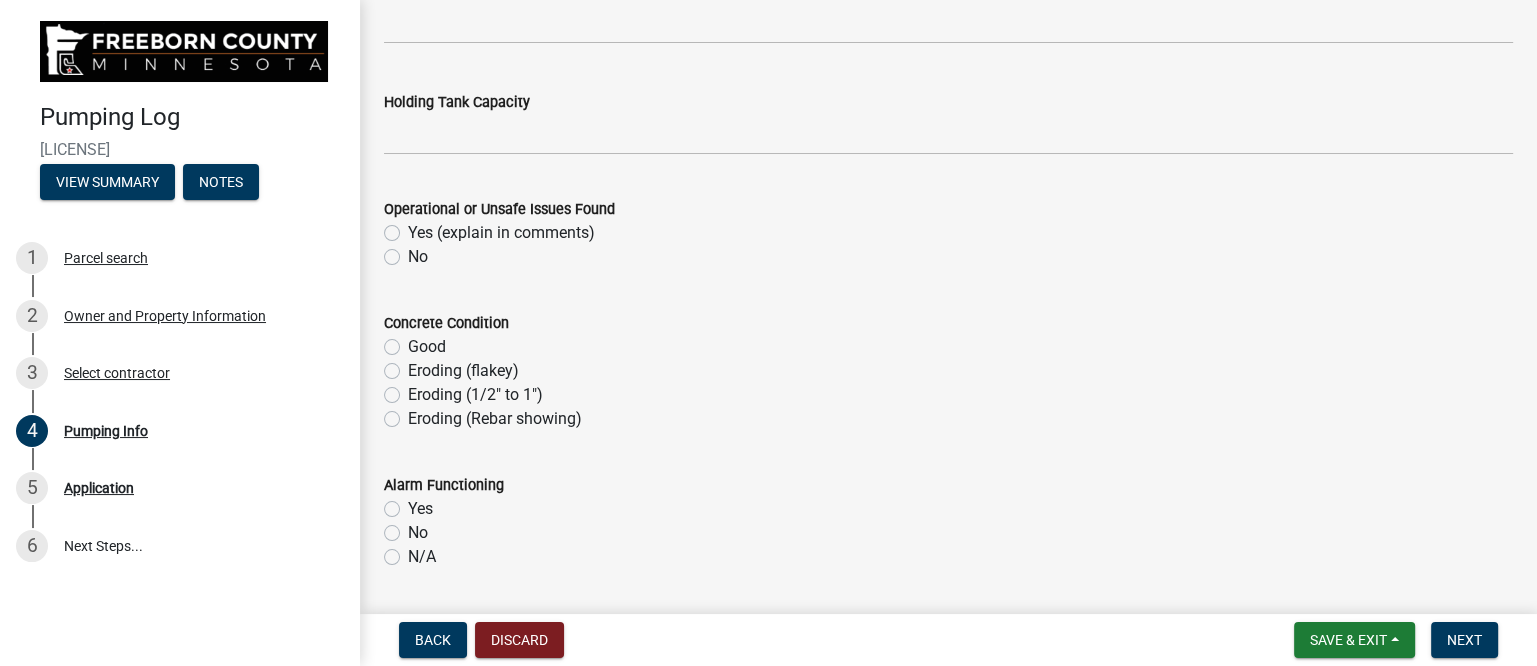 scroll, scrollTop: 1010, scrollLeft: 0, axis: vertical 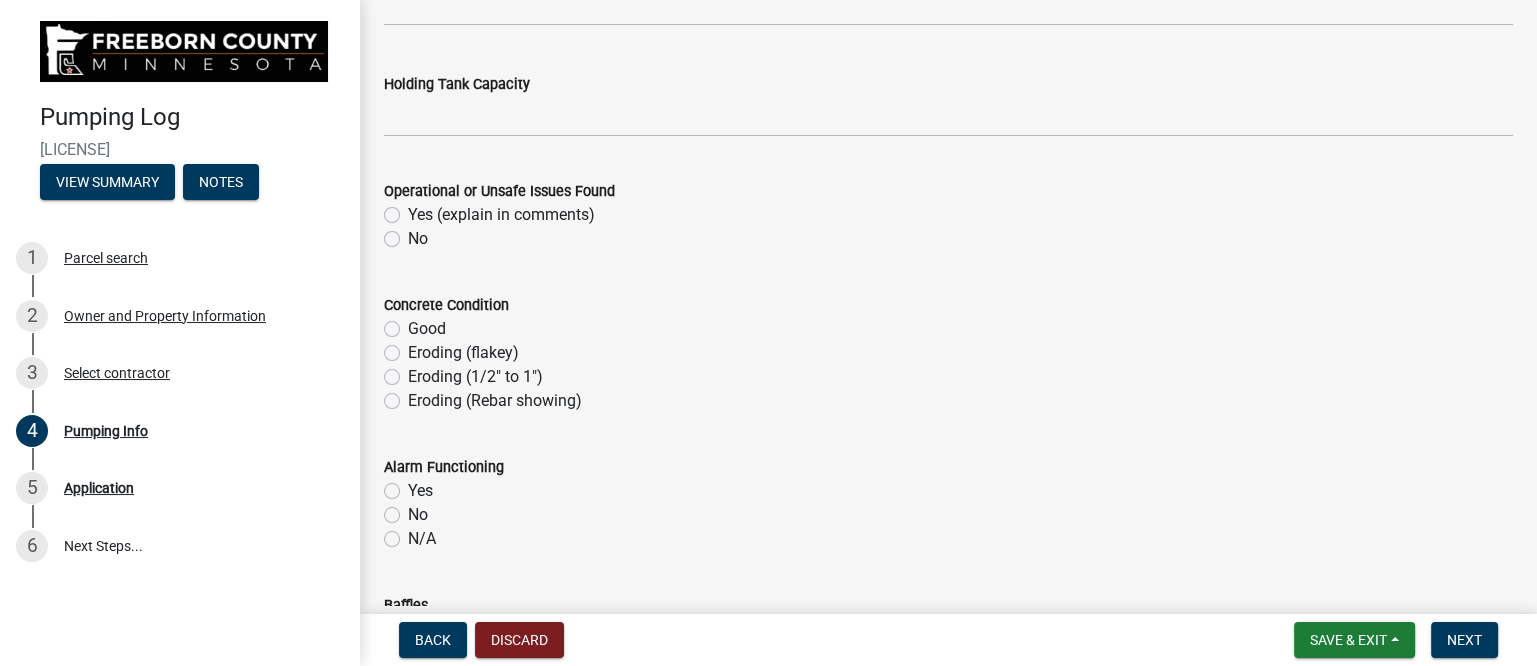click on "No" 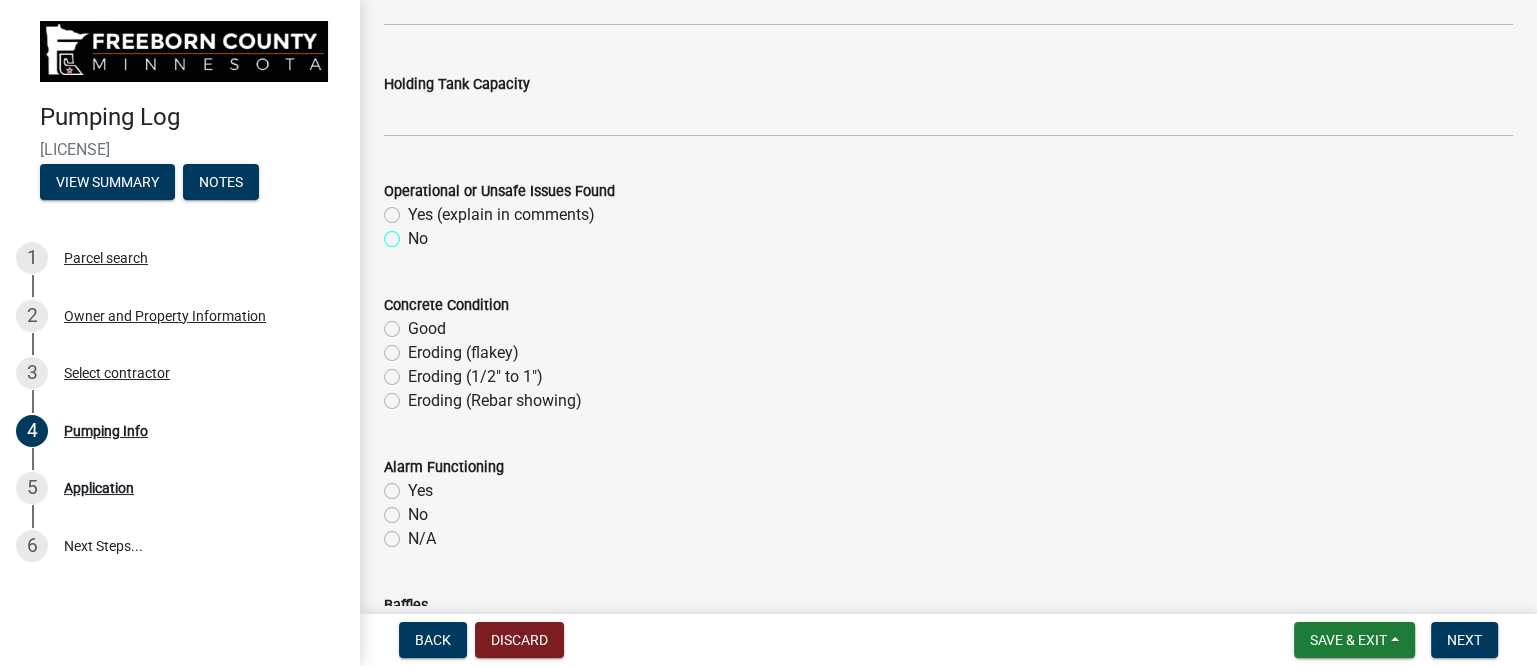 click on "No" at bounding box center [414, 233] 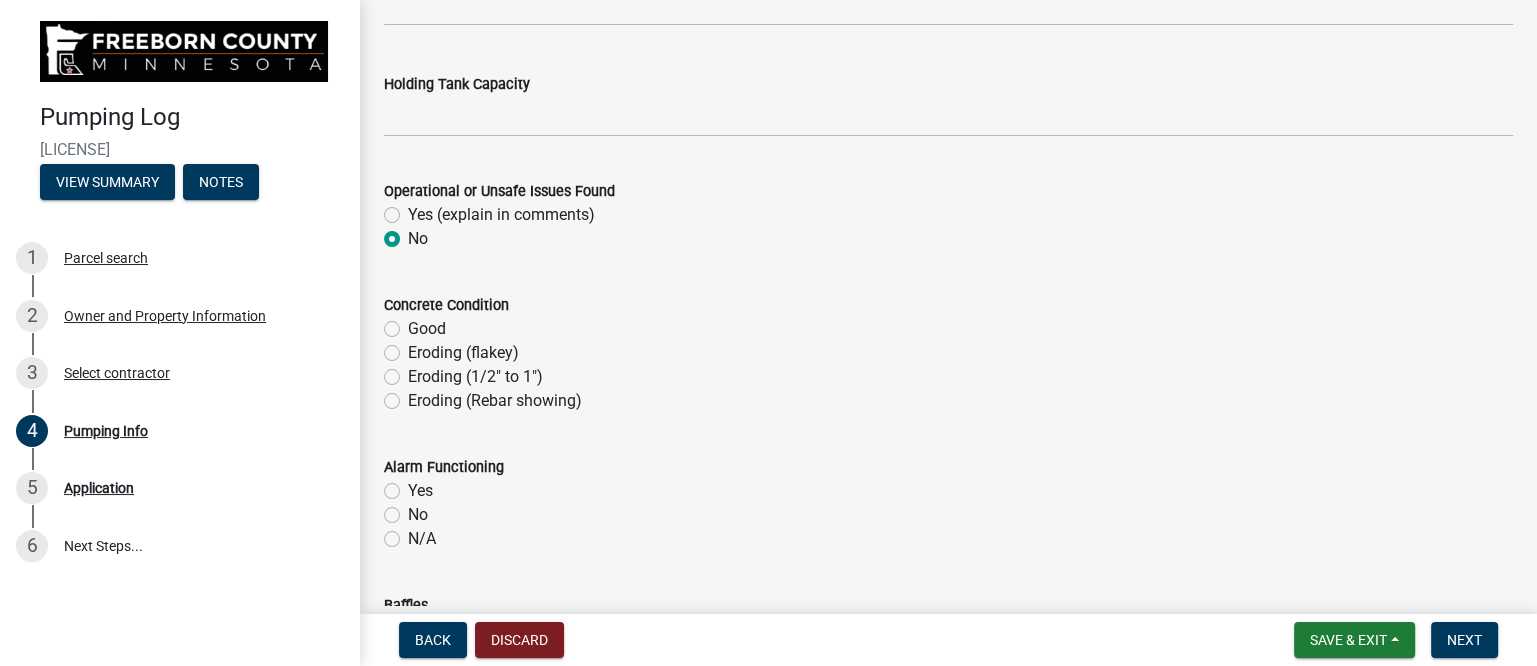 radio on "true" 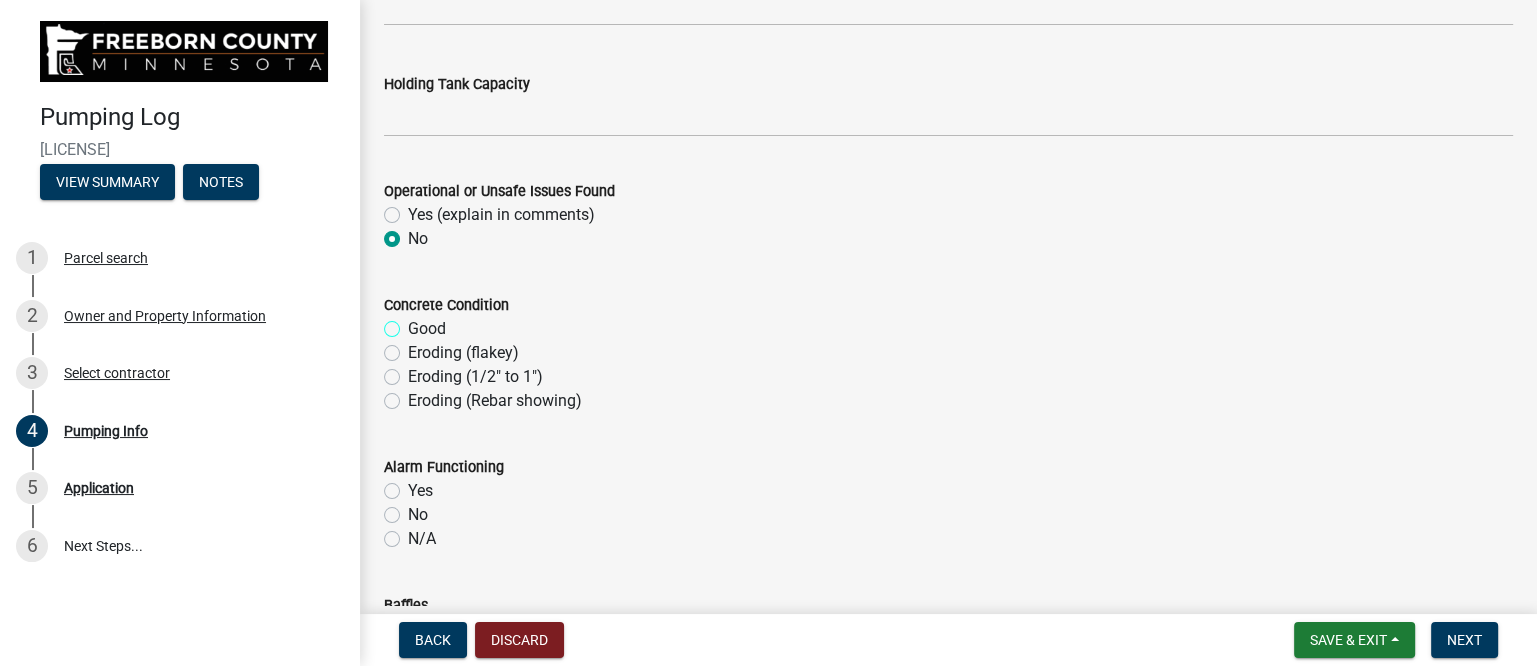 click on "Good" at bounding box center [414, 323] 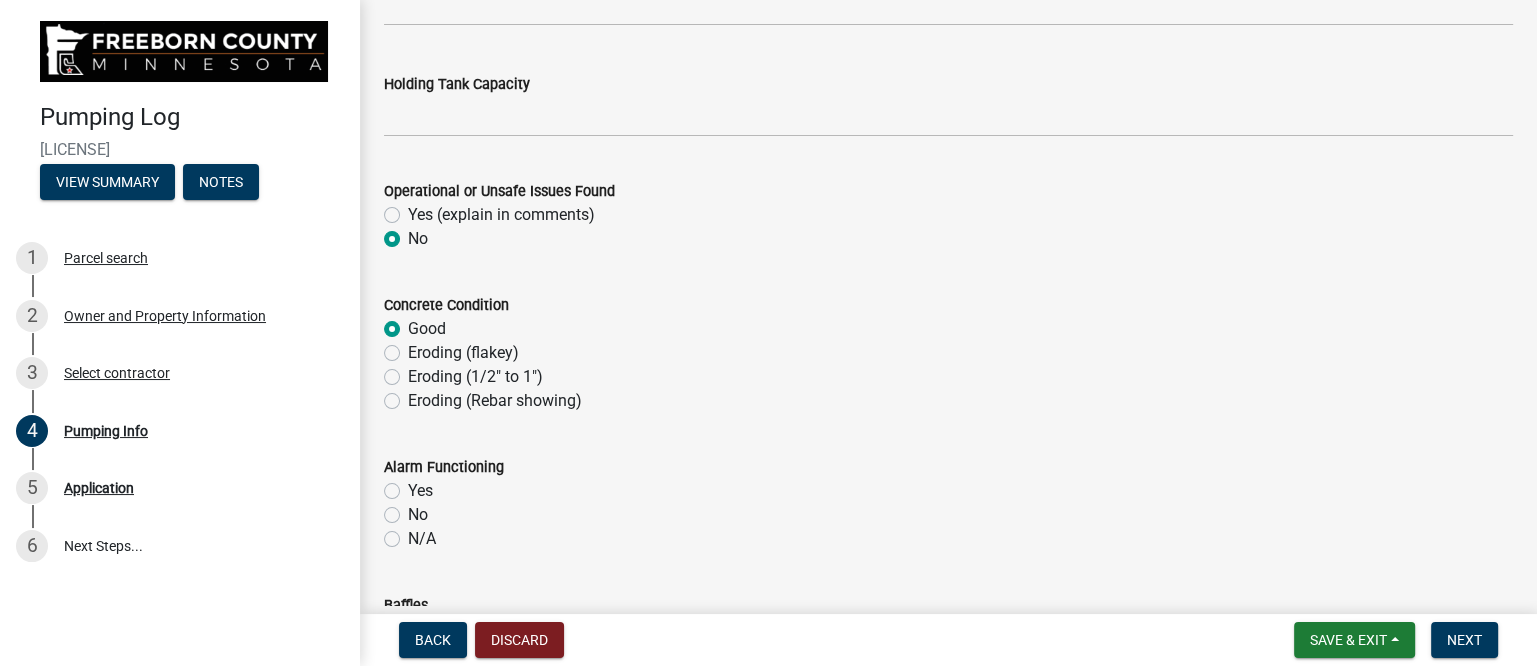 radio on "true" 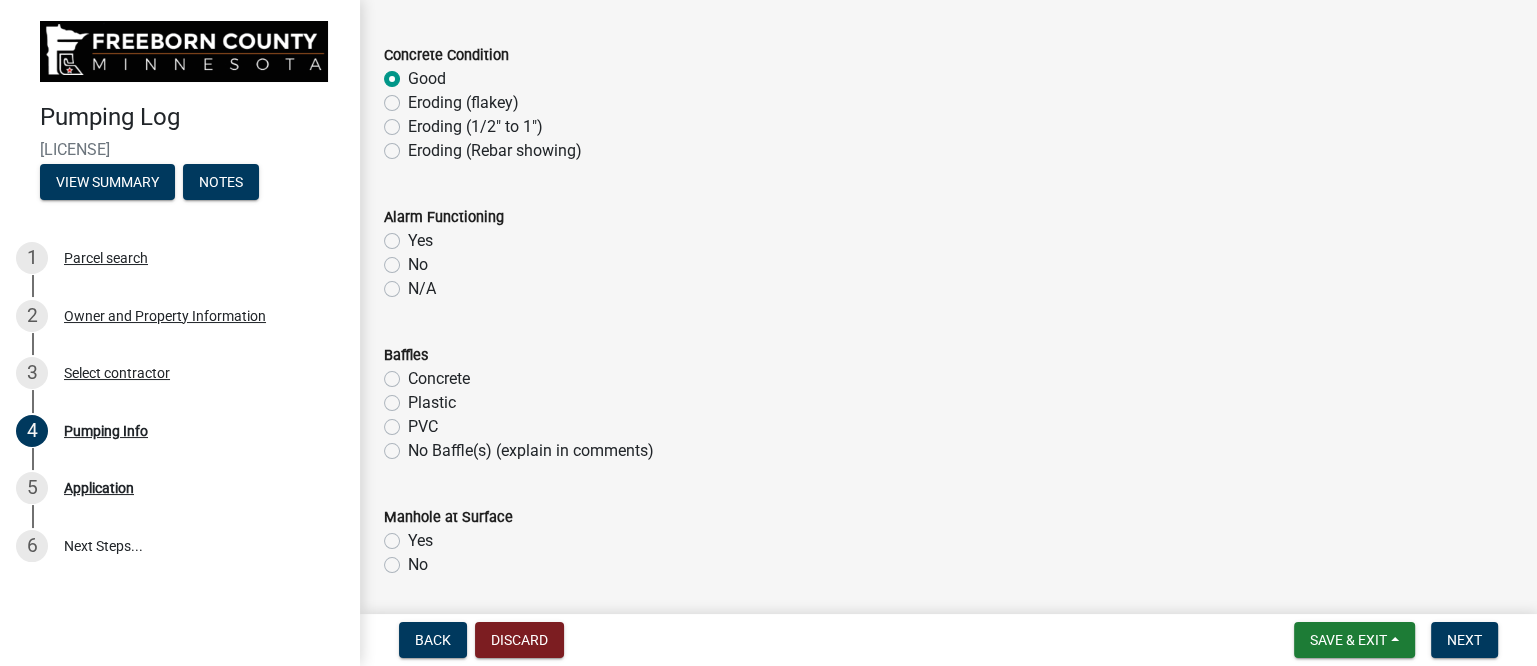 click on "Yes" 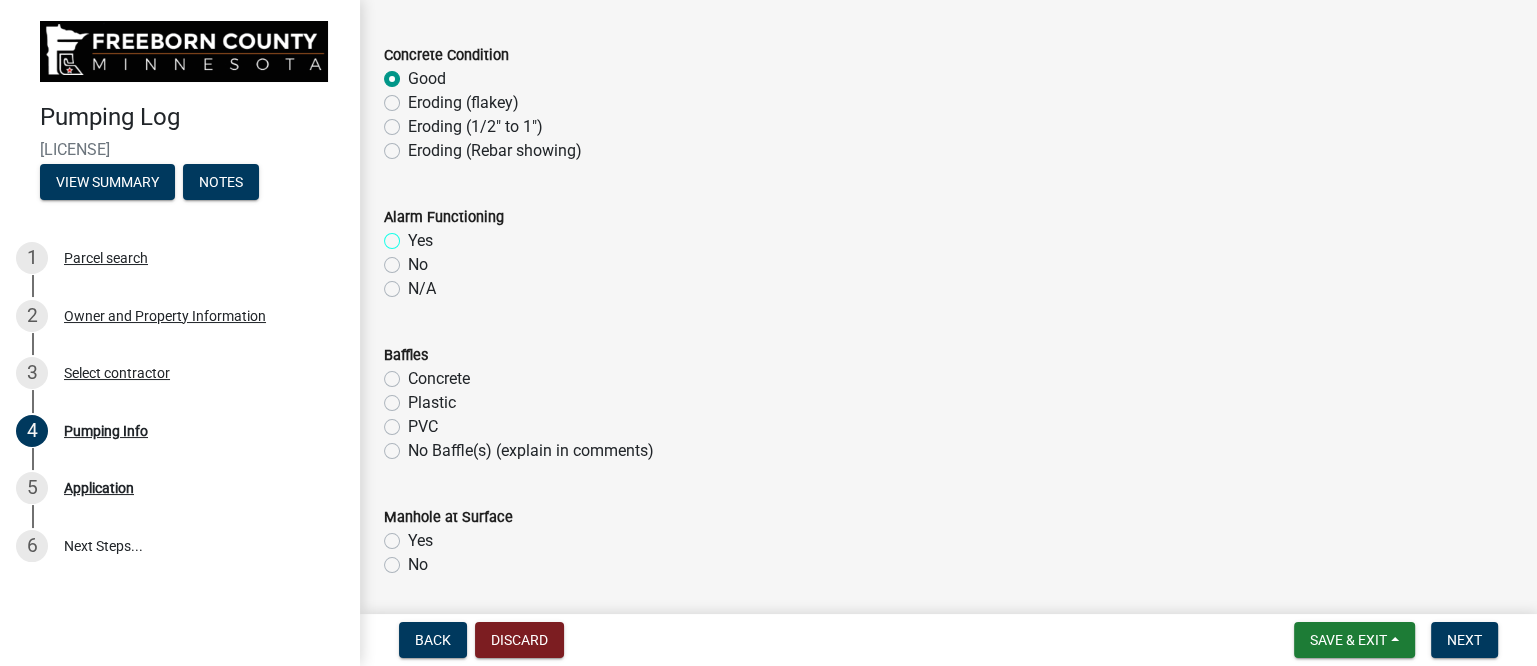 click on "Yes" at bounding box center [414, 235] 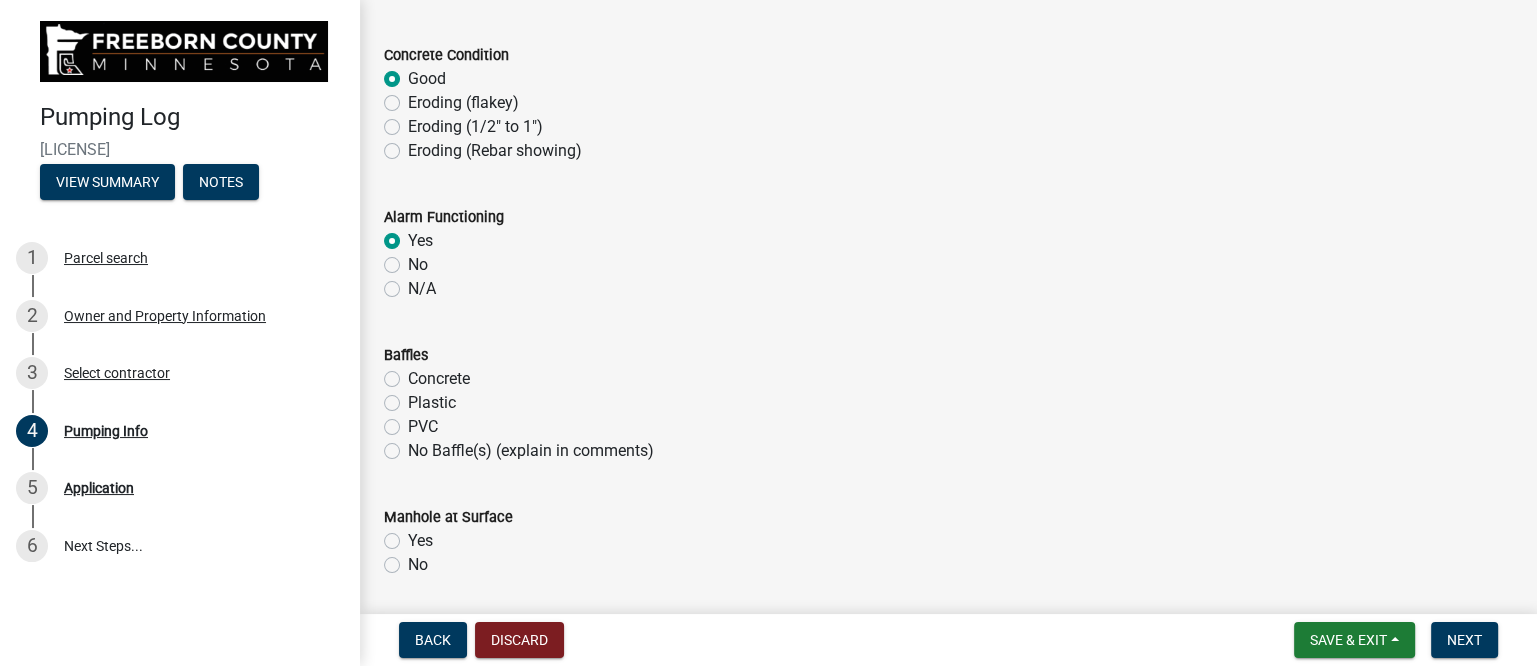 radio on "true" 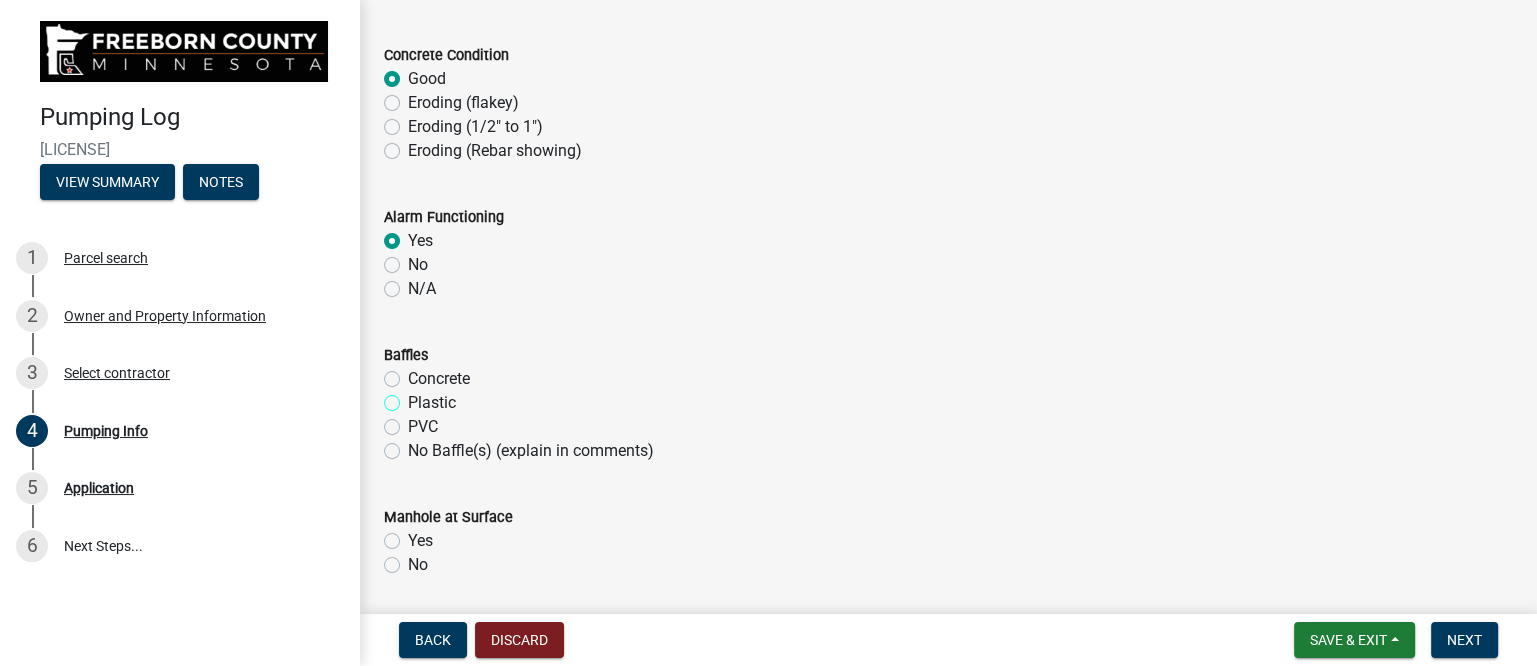 click on "Plastic" at bounding box center [414, 397] 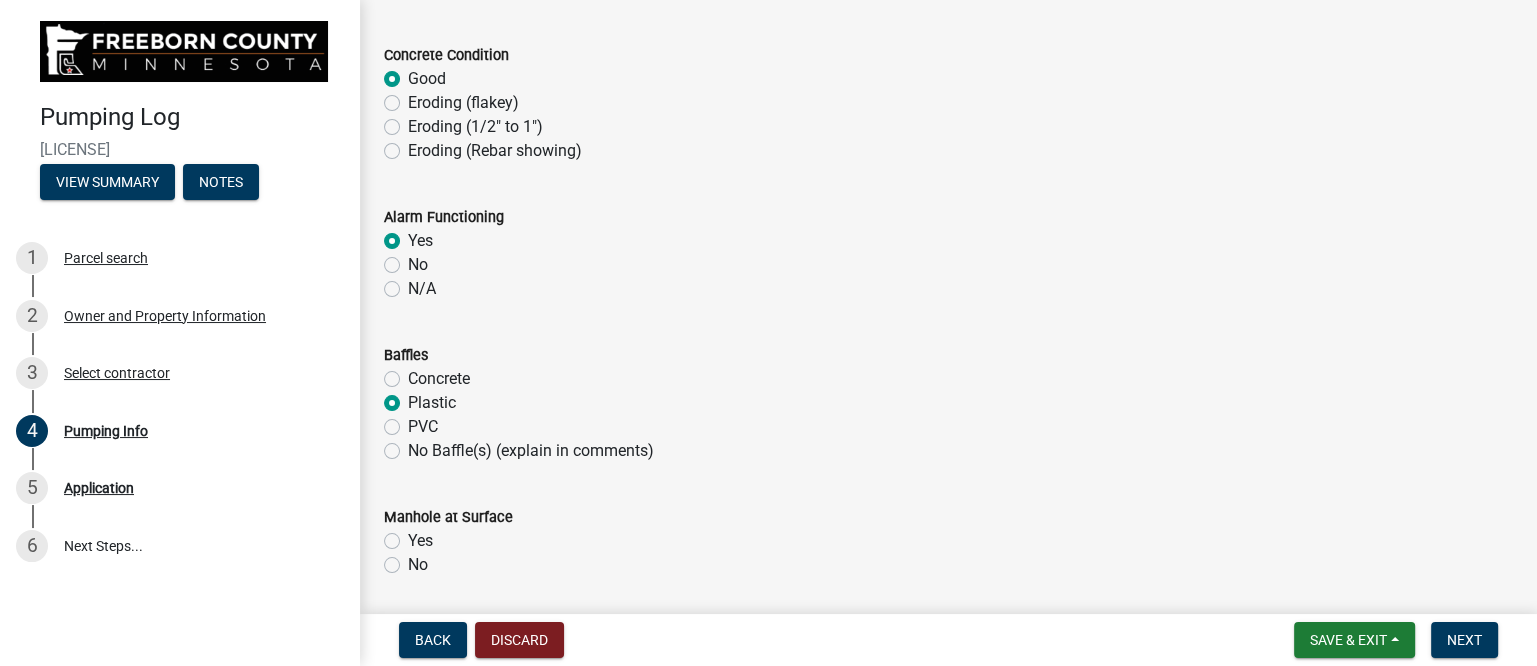 radio on "true" 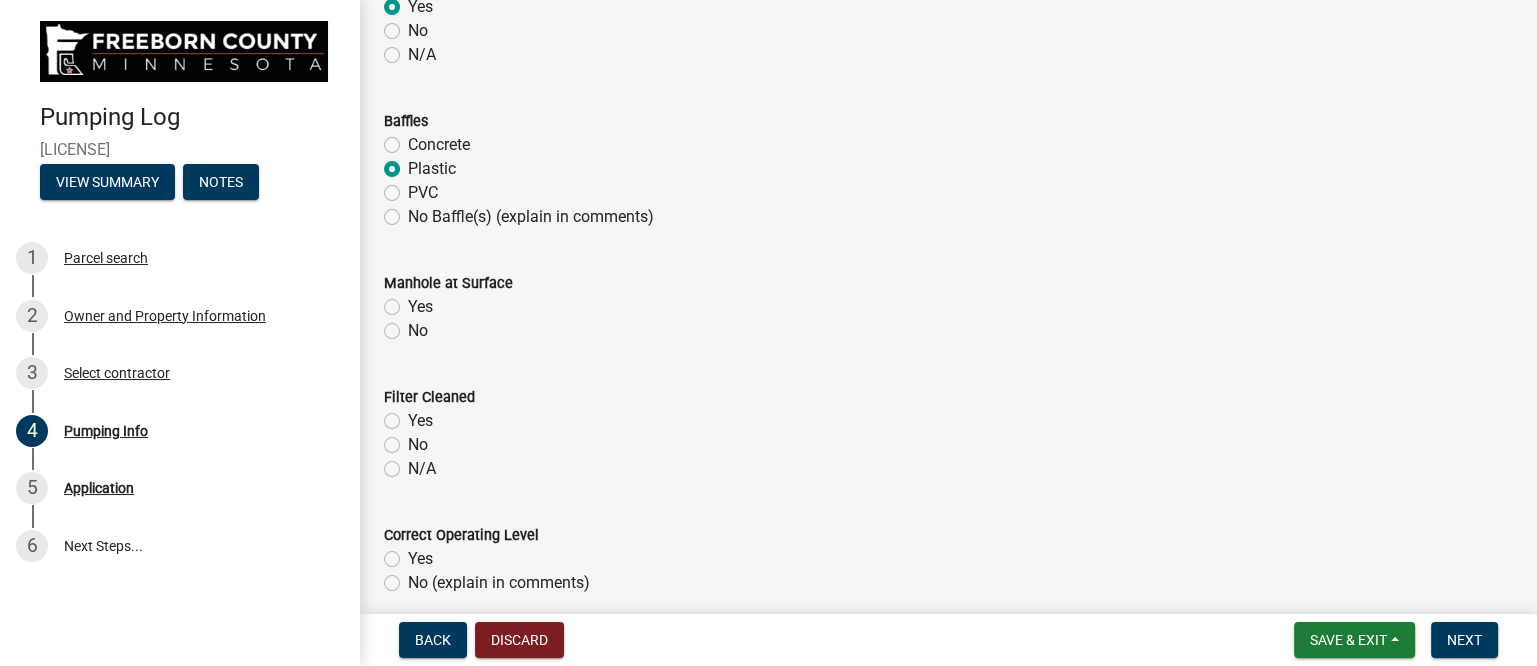 scroll, scrollTop: 1510, scrollLeft: 0, axis: vertical 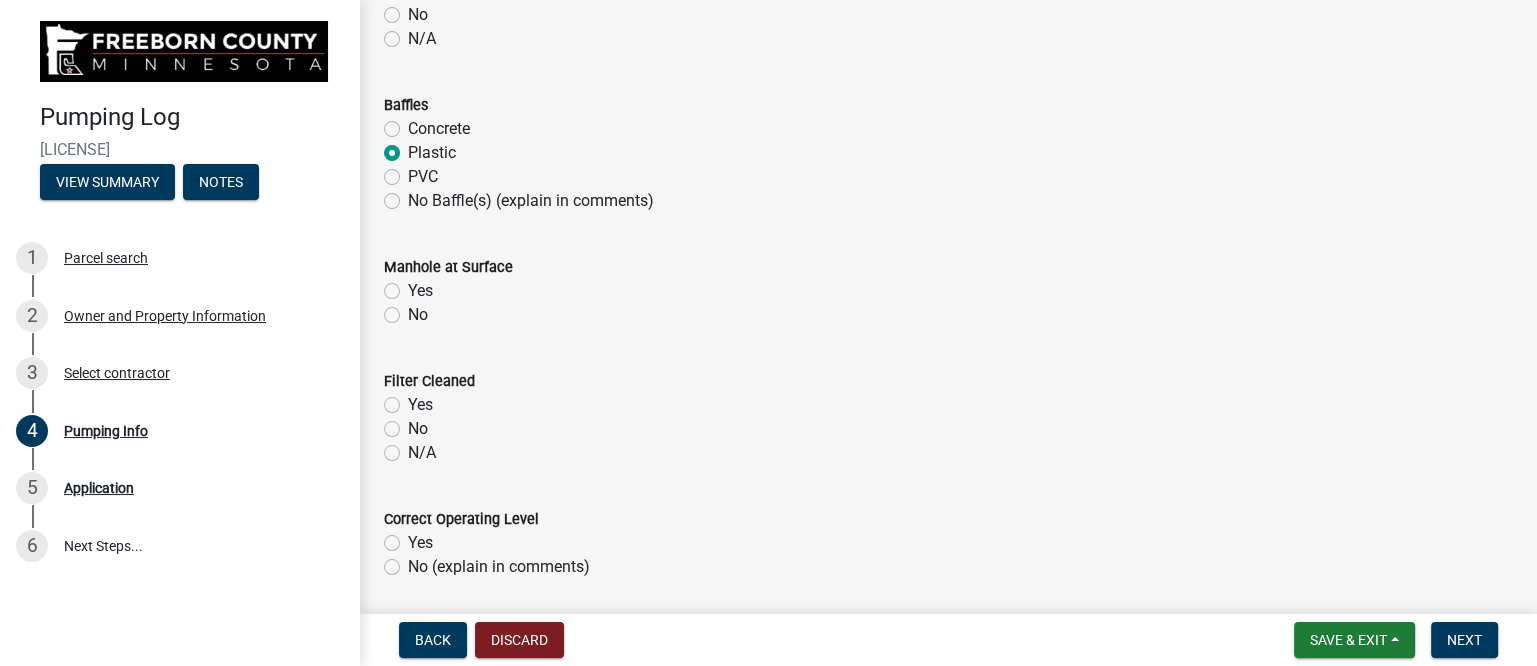 click on "Yes" 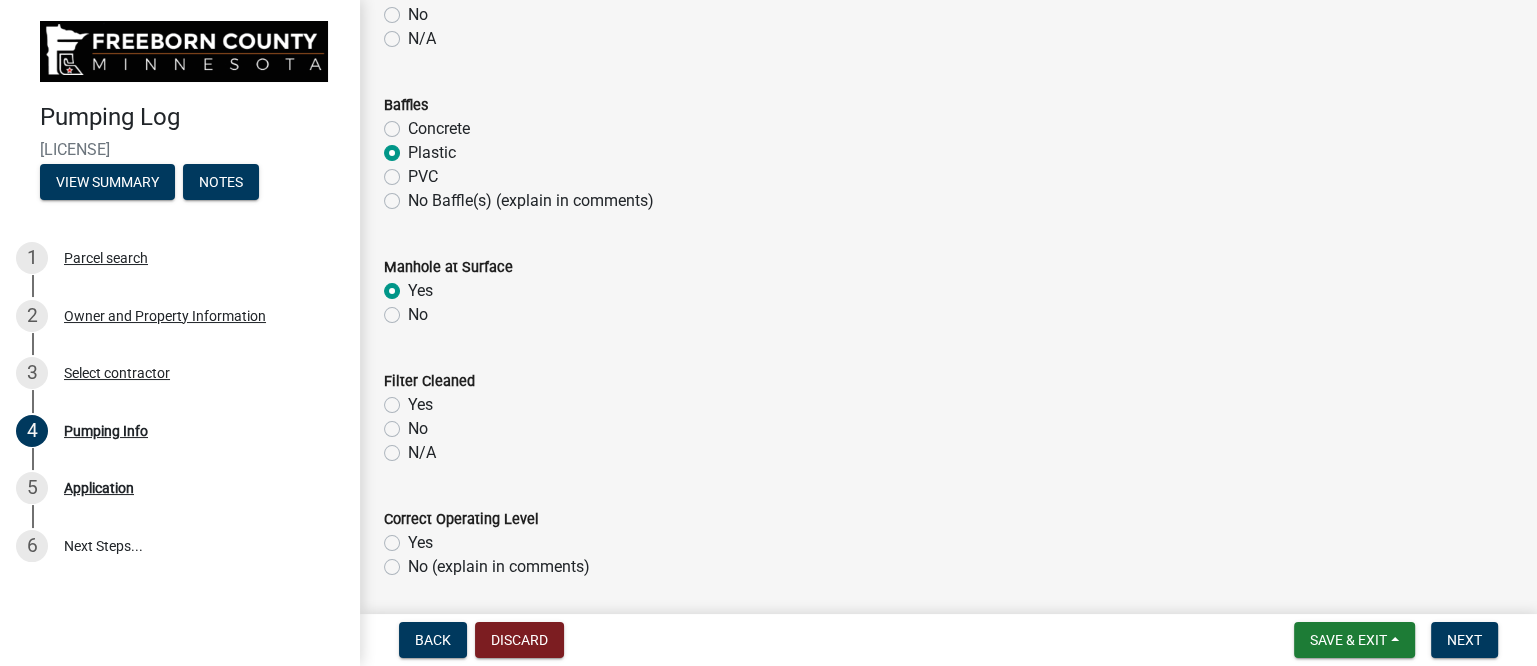radio on "true" 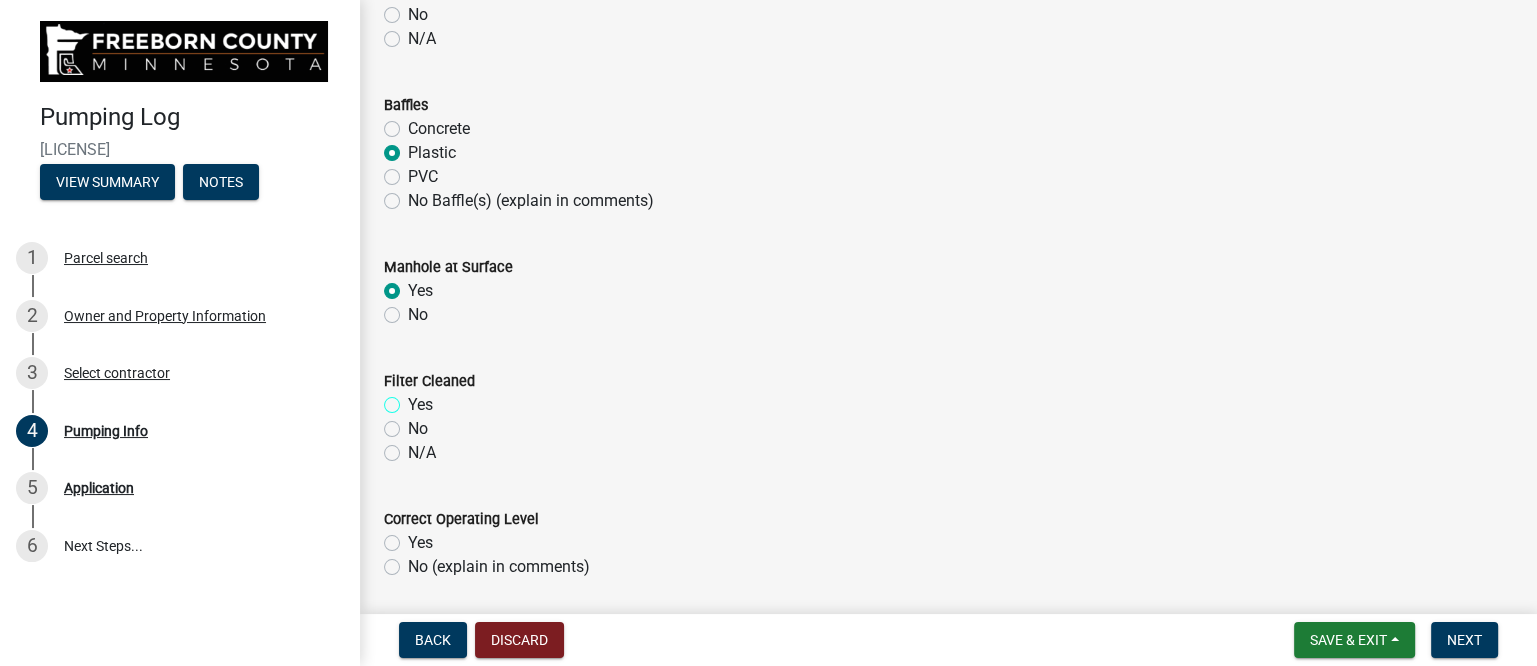 click on "Yes" at bounding box center [414, 399] 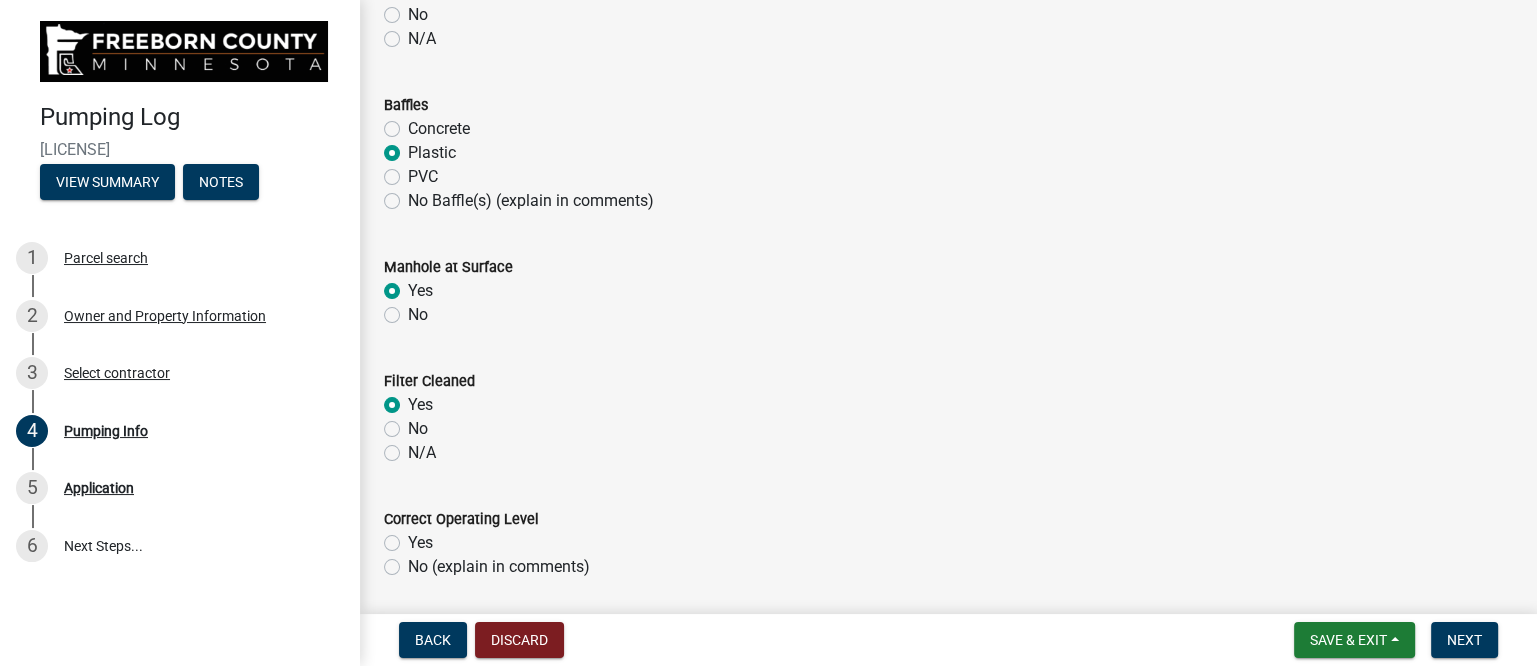 radio on "true" 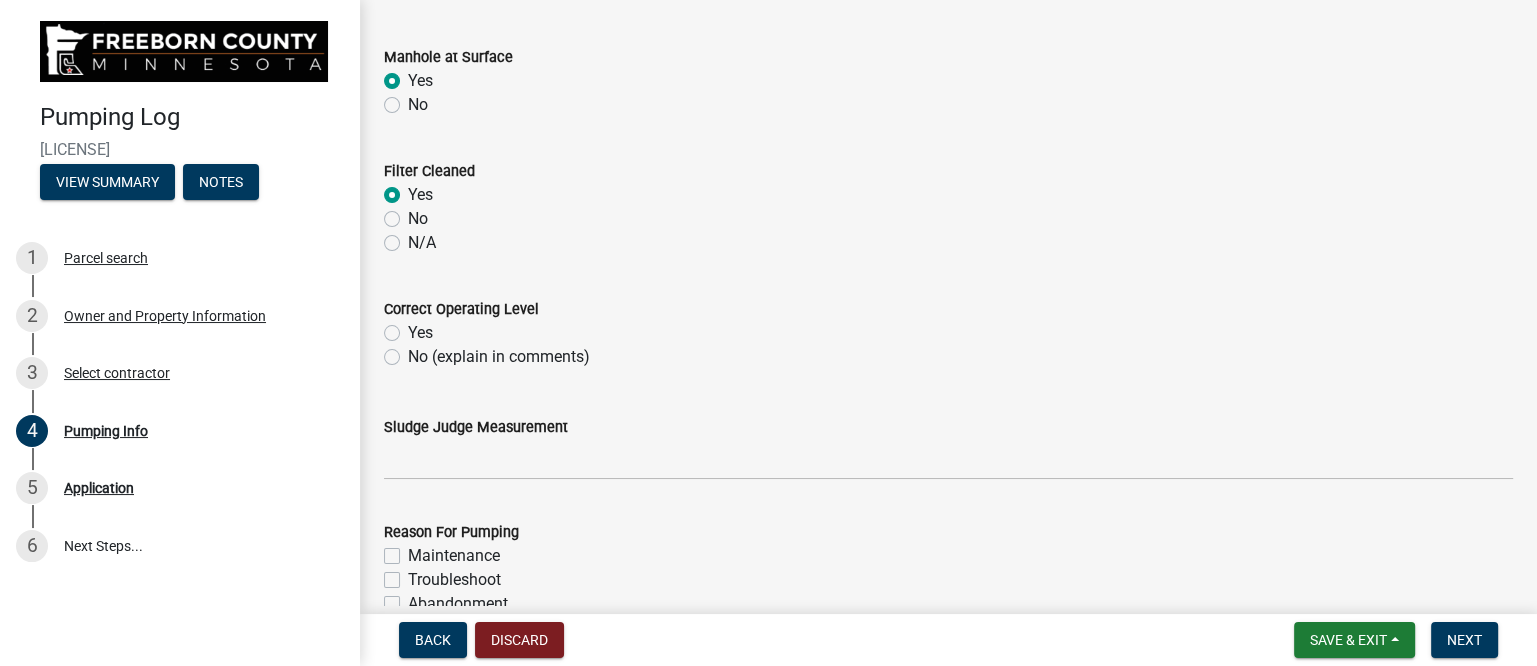 scroll, scrollTop: 1760, scrollLeft: 0, axis: vertical 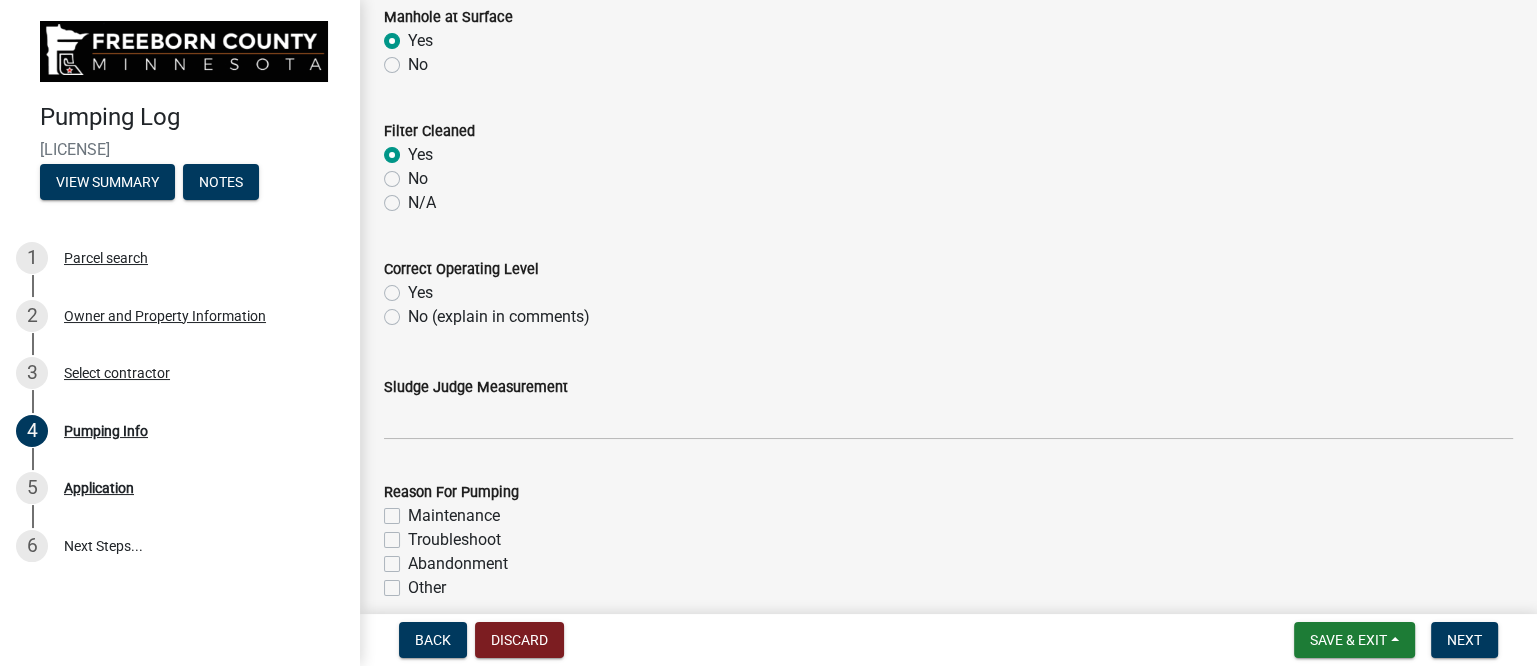 click on "No (explain in comments)" 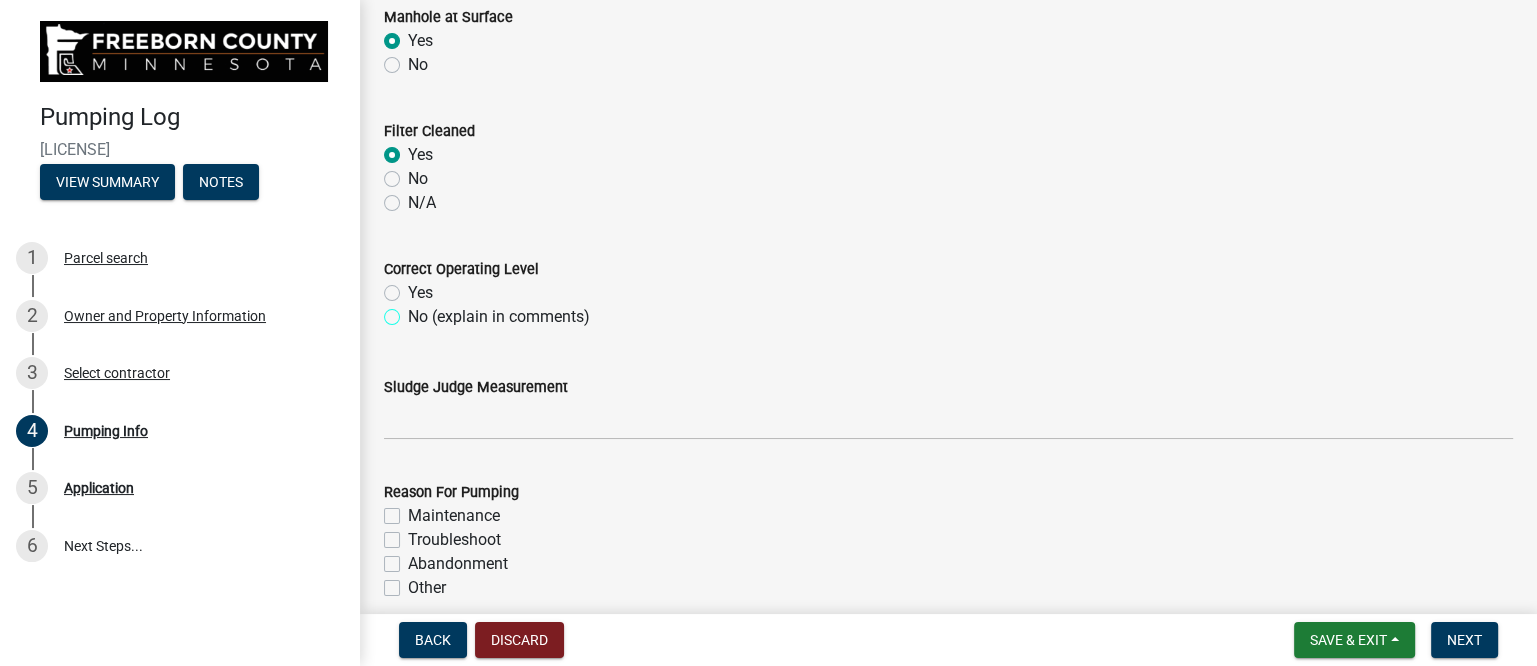 click on "No (explain in comments)" at bounding box center (414, 311) 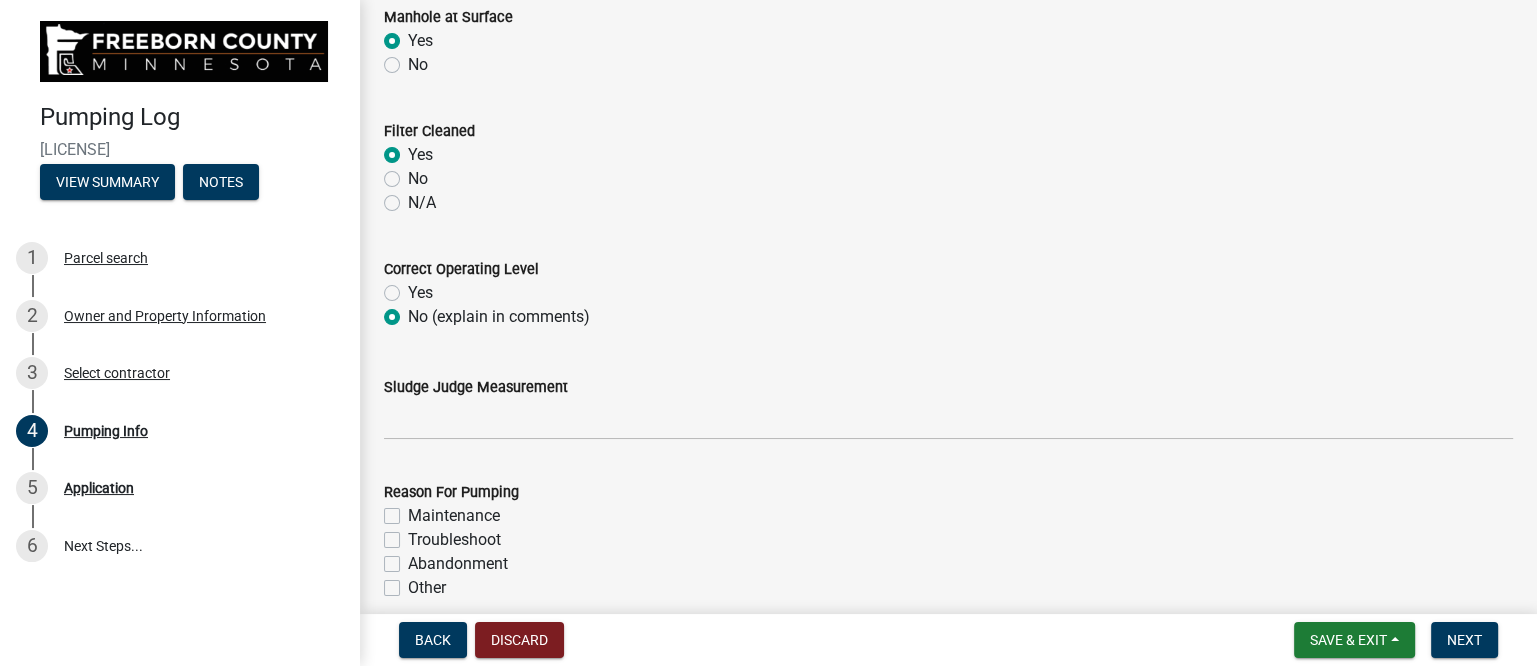 radio on "true" 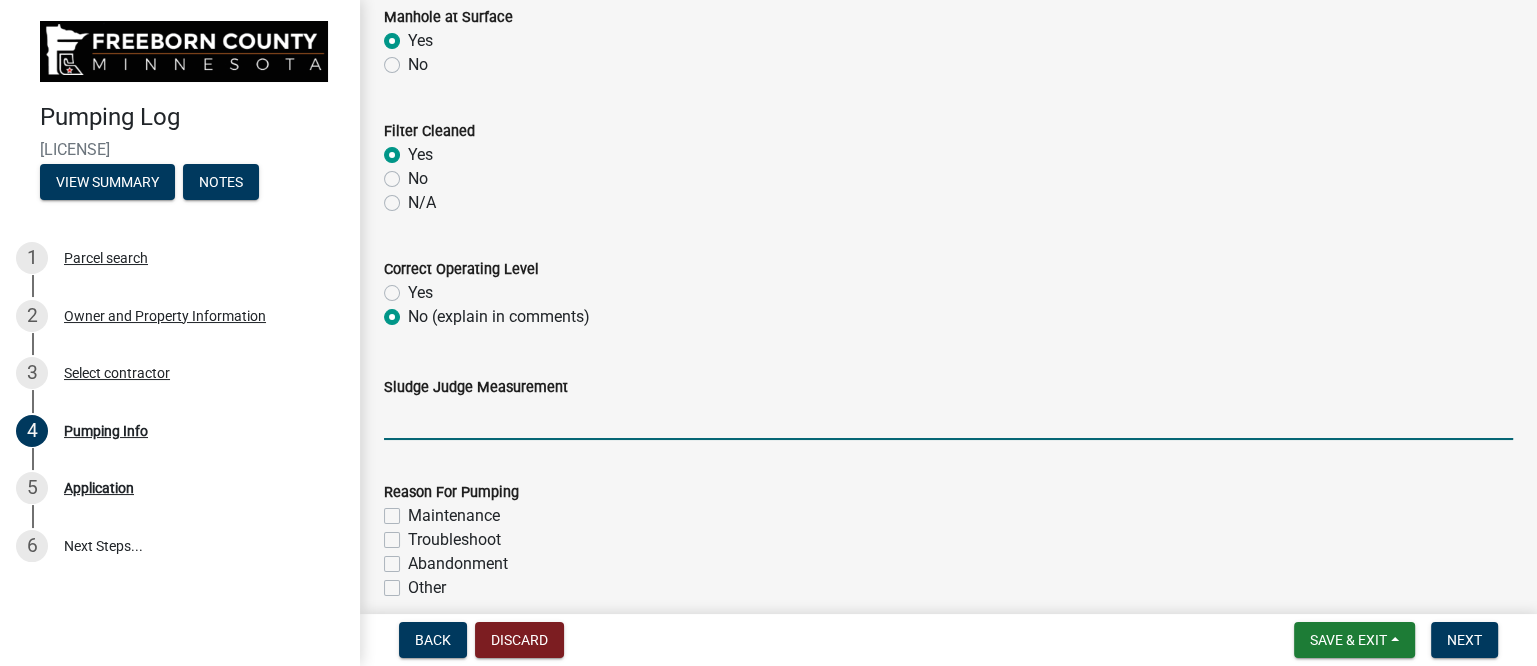 click on "Sludge Judge Measurement" at bounding box center [948, 419] 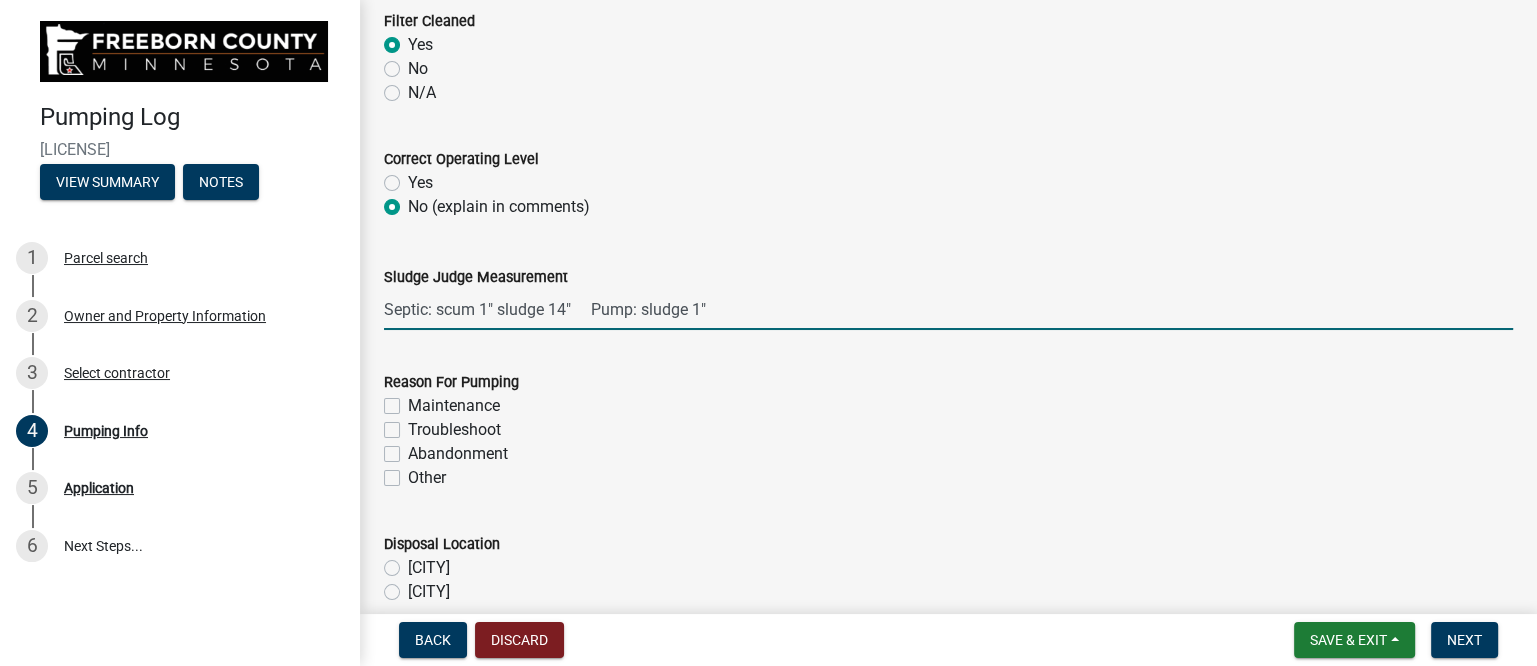 scroll, scrollTop: 2010, scrollLeft: 0, axis: vertical 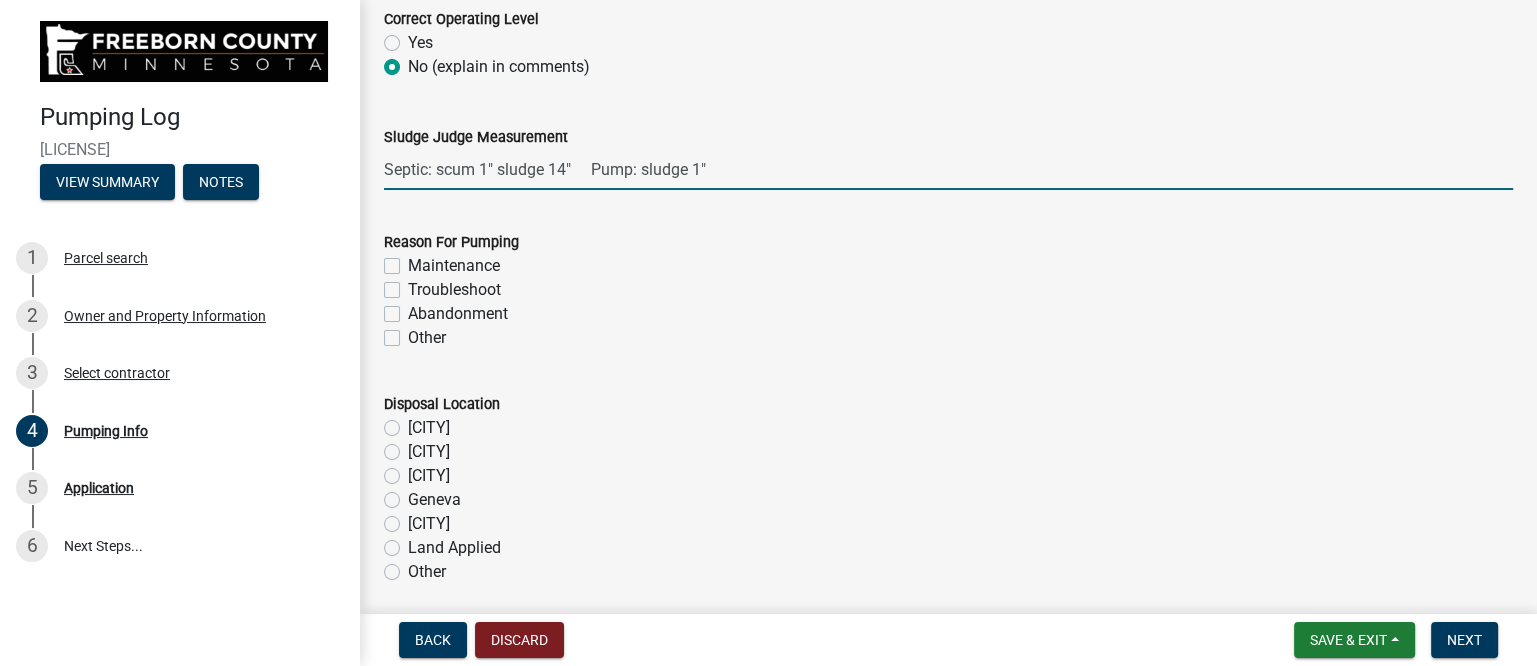 type on "Septic: scum 1" sludge 14"     Pump: sludge 1"" 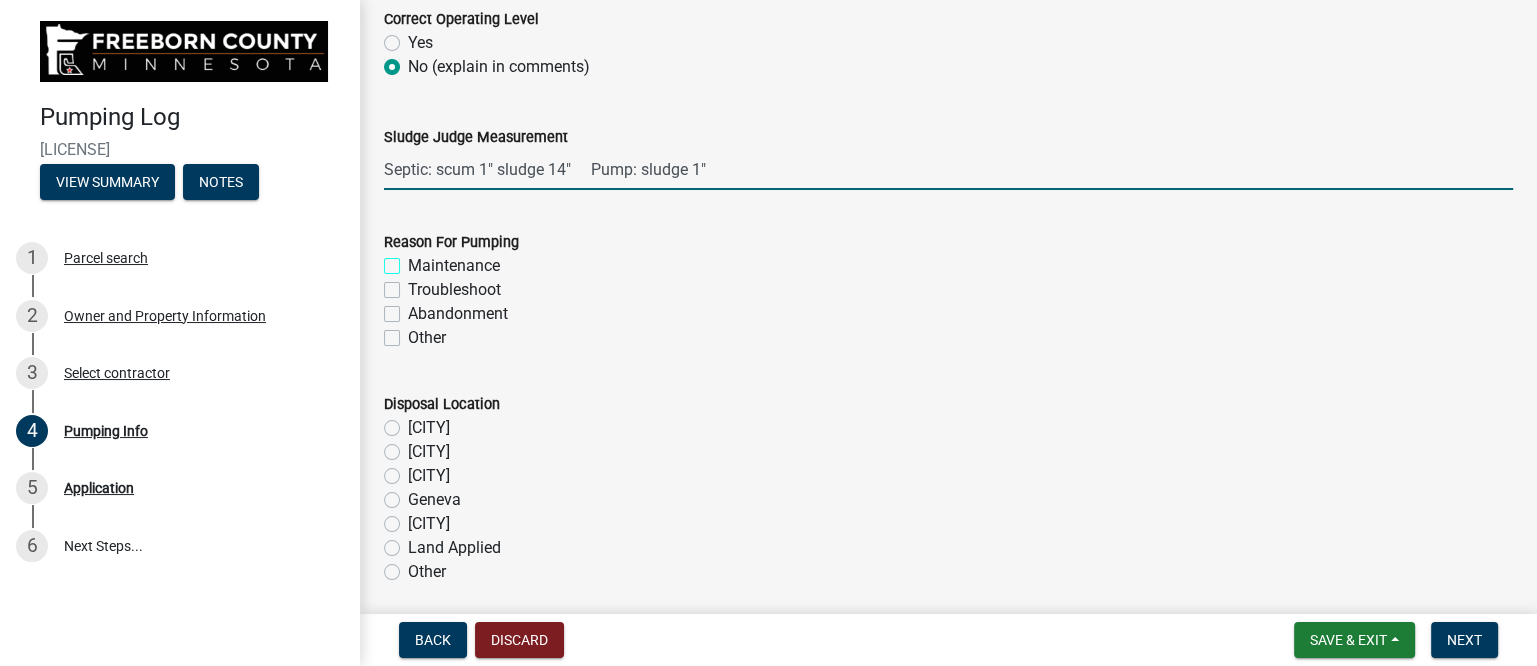 click on "Maintenance" at bounding box center (414, 260) 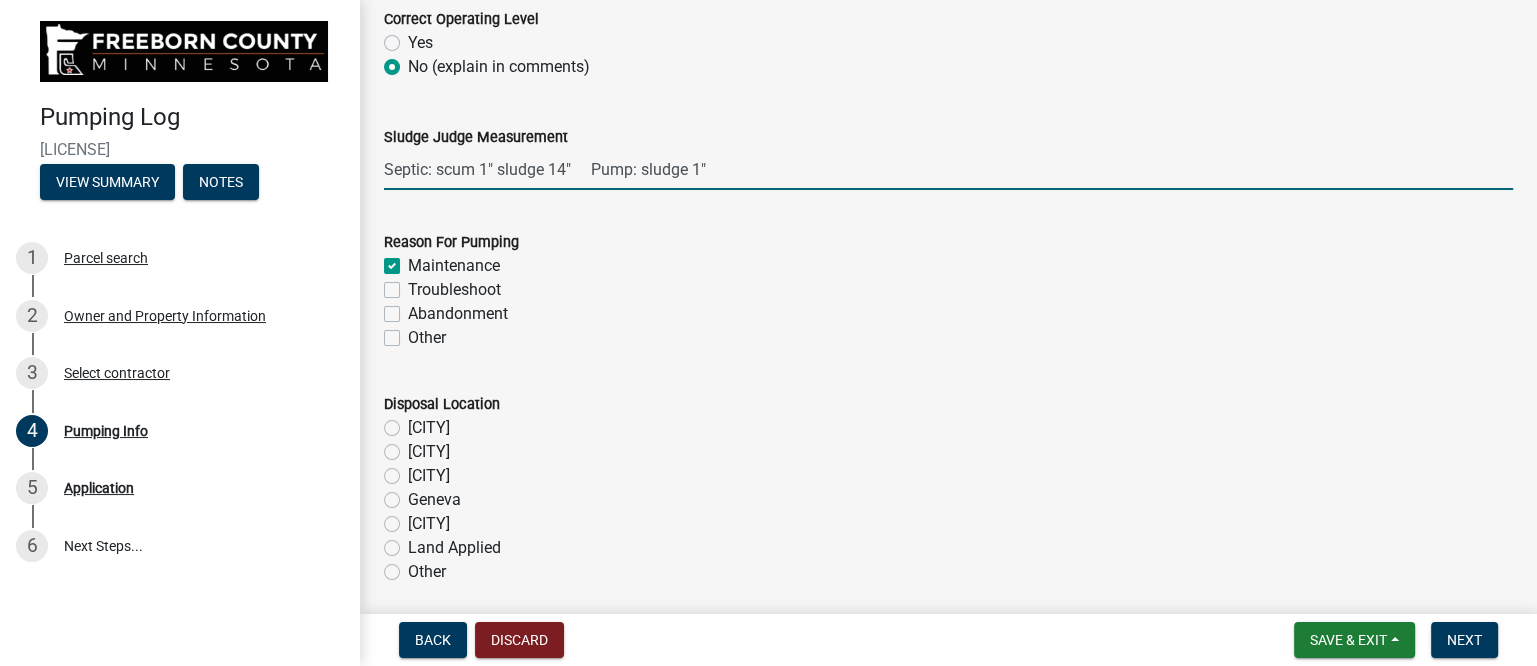 checkbox on "true" 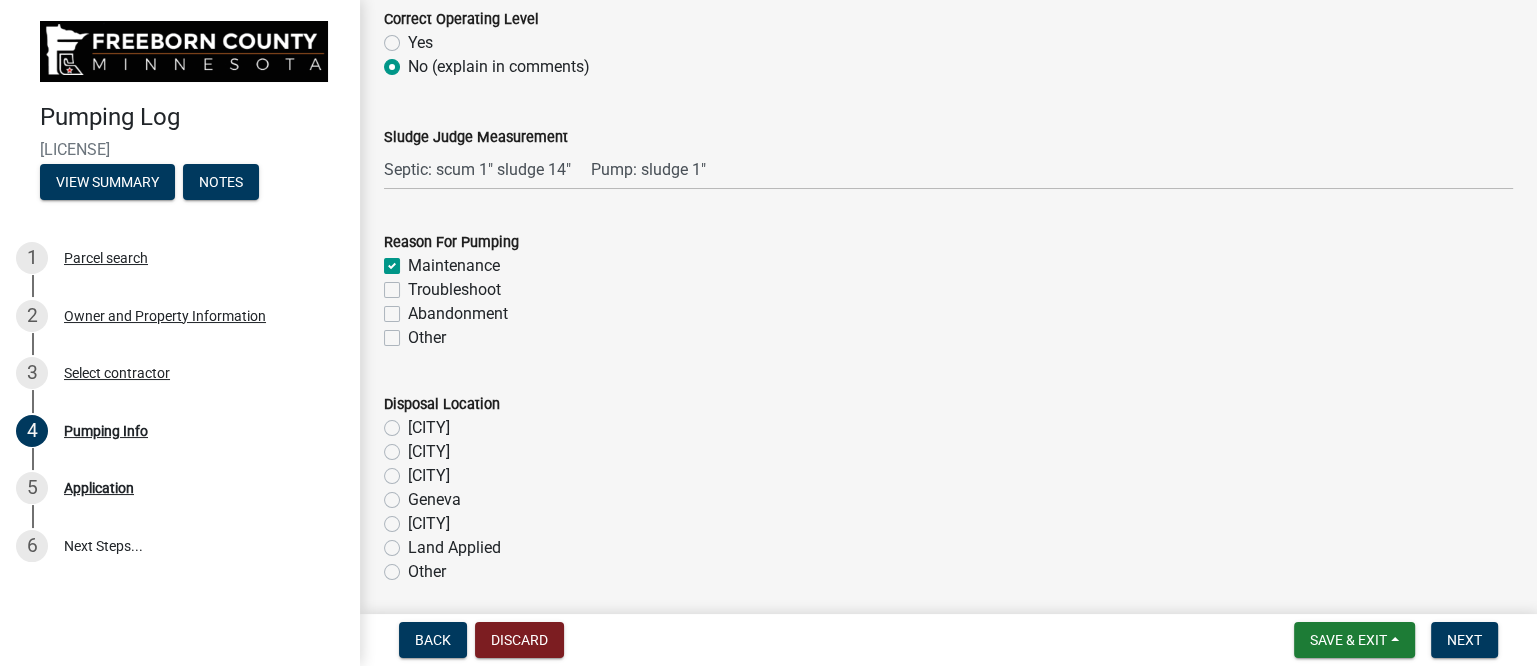 scroll, scrollTop: 2135, scrollLeft: 0, axis: vertical 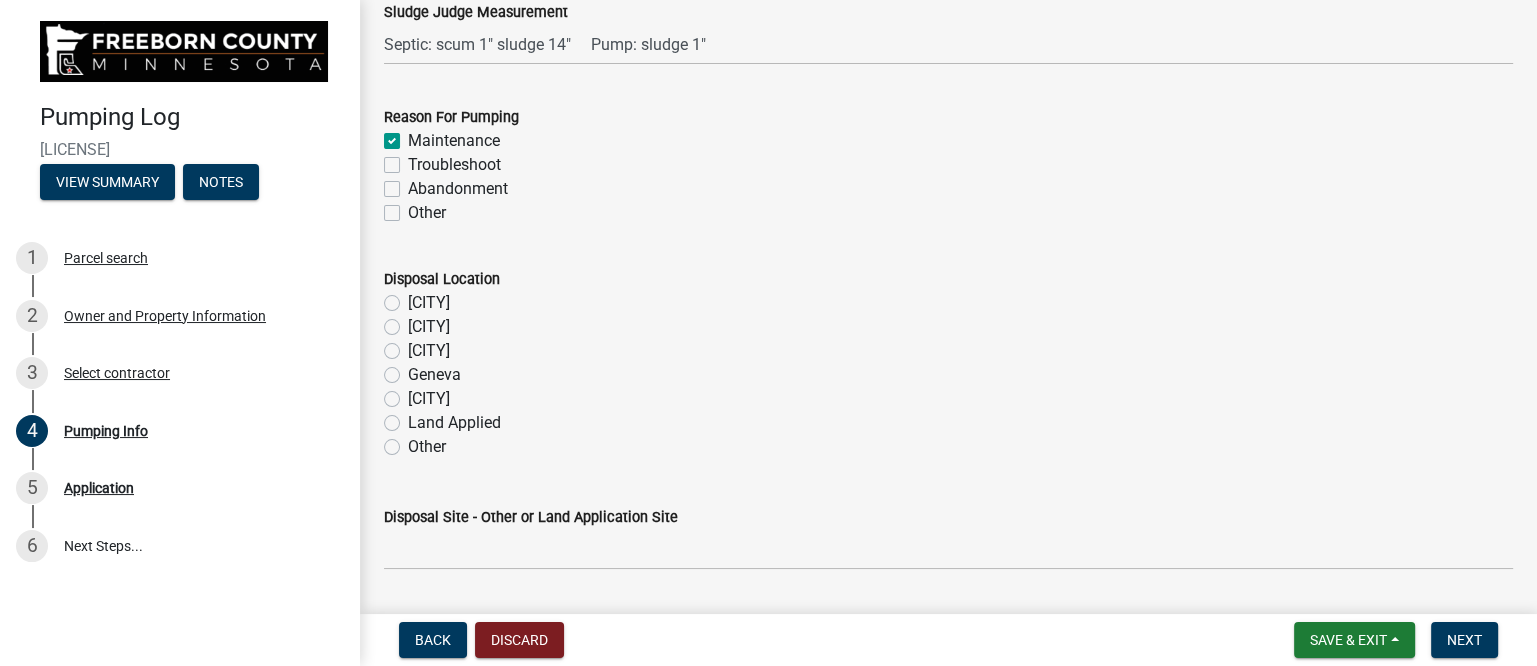 click on "Geneva" 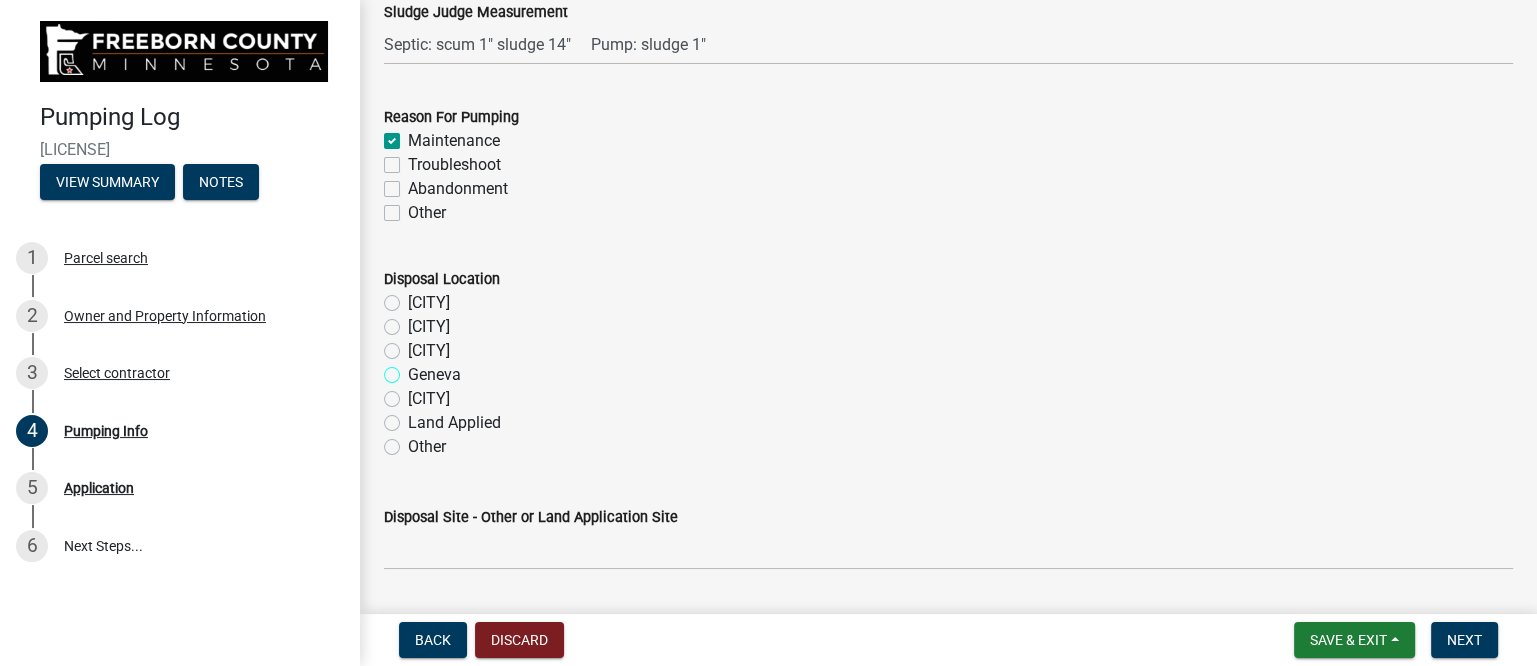 click on "Geneva" at bounding box center (414, 369) 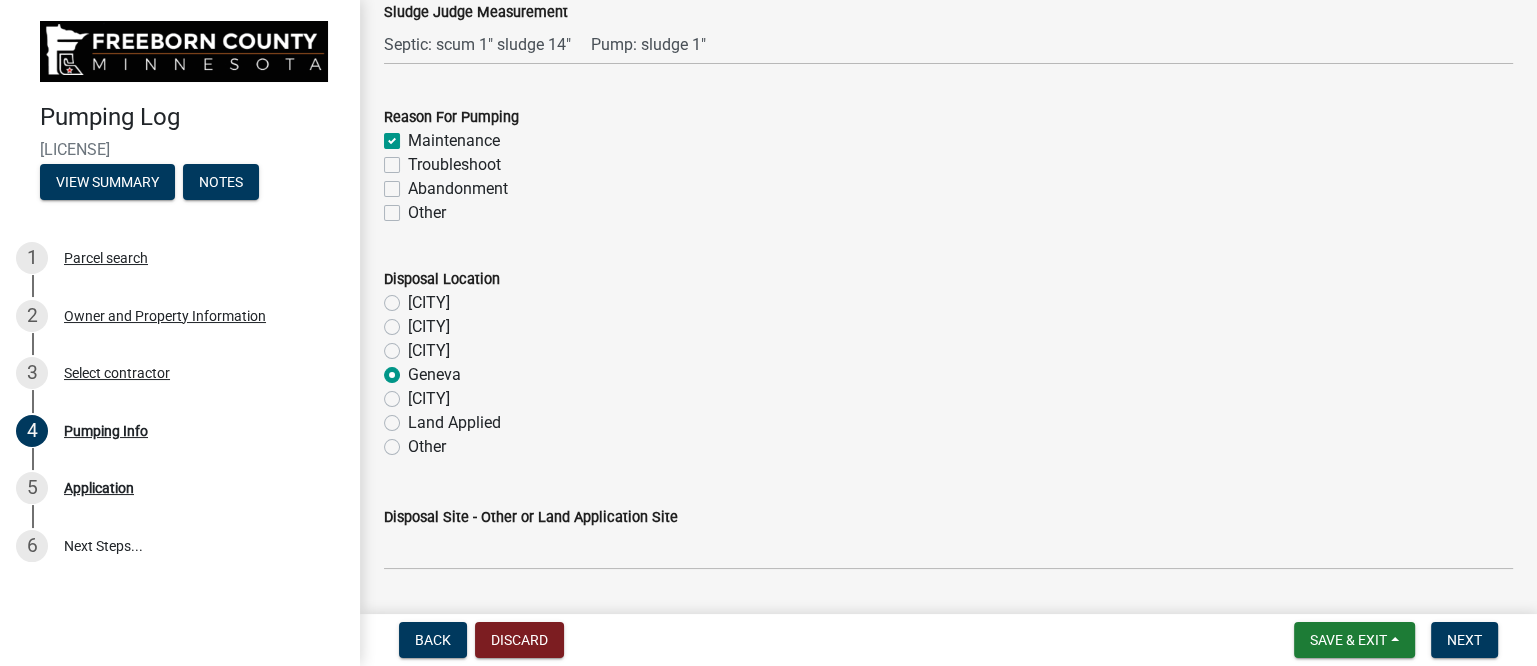 radio on "true" 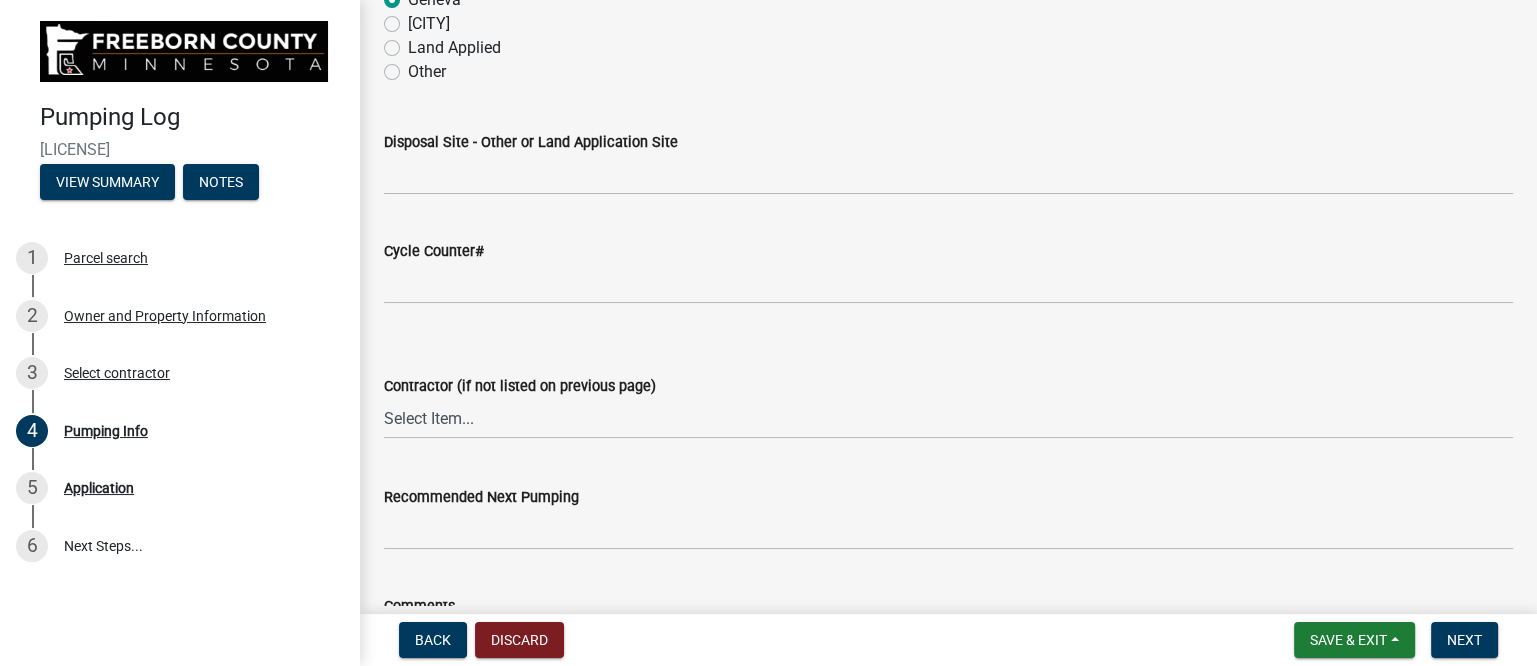 scroll, scrollTop: 2635, scrollLeft: 0, axis: vertical 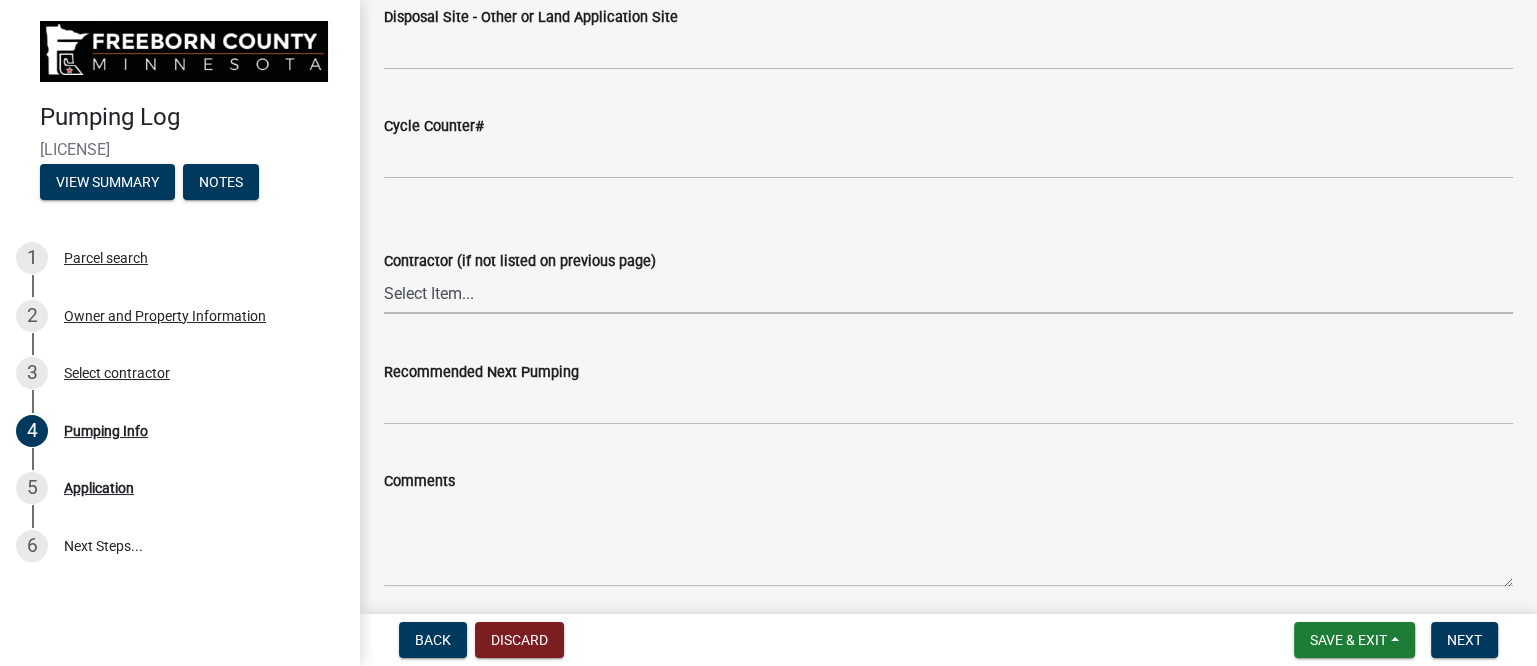 click on "Select Item...   P & L Excavating   Precision Septic Services   Wangen Excavating   Loverink Drainage   Morreim Drainage Inc.   Eric Boe & Sons   Morrison Well & Plumbing   Bishop Excavating, Inc   Newry Construction    Bustad Dozing & Excavating   Dobberstein Backhoe   Jensen Excavating & Trucking   Denny Swehla Trucking & Excavating   Ellingson Drainage   Dana Waltz   Brownies Plumbing & Heating   Lake State Environmental    Krueger Excavating of Albert Lea   Hodgeman Drainage Co   James Bros Construction   PS Excavating, LLC.   Steve James   Homeowner   5 Star Excavating   R&M Backhoe Services   DeLaittre Septic & Excavating   Tim Kinney" at bounding box center (948, 293) 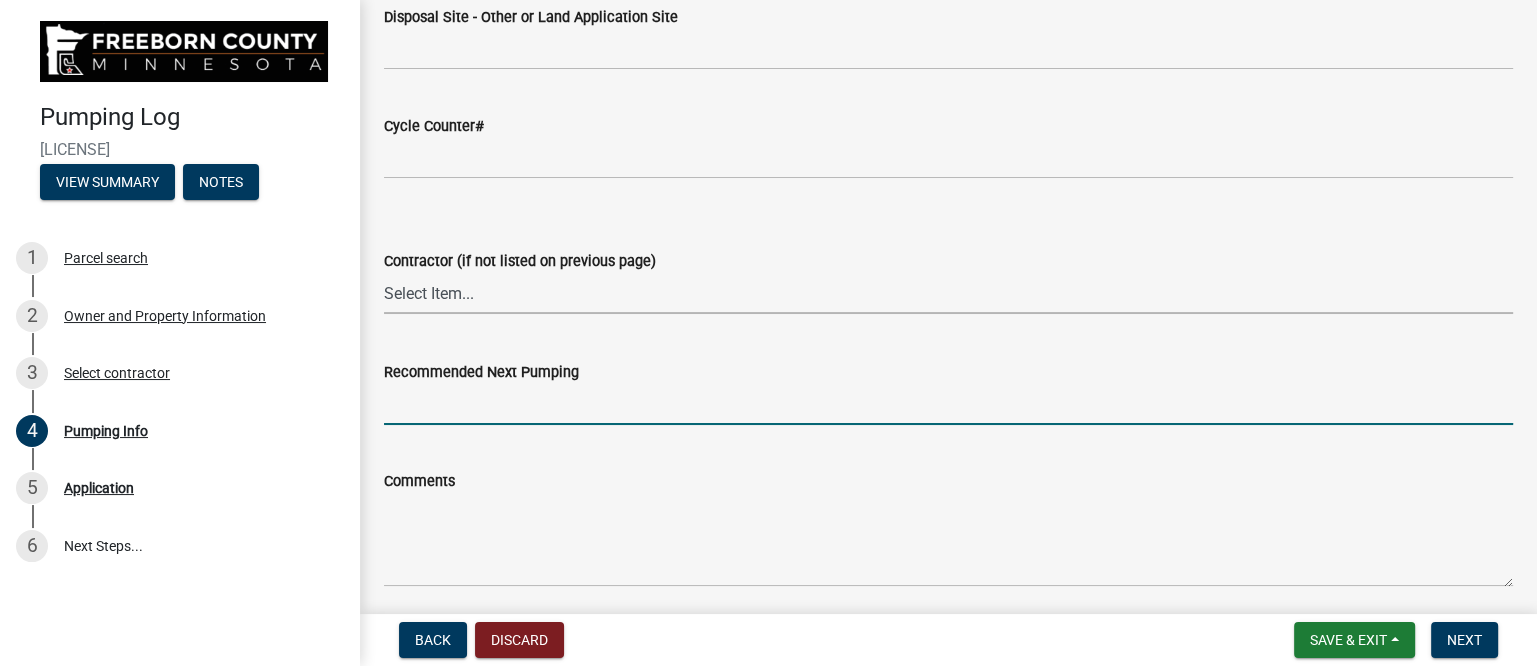 click on "Recommended Next Pumping" at bounding box center [948, 404] 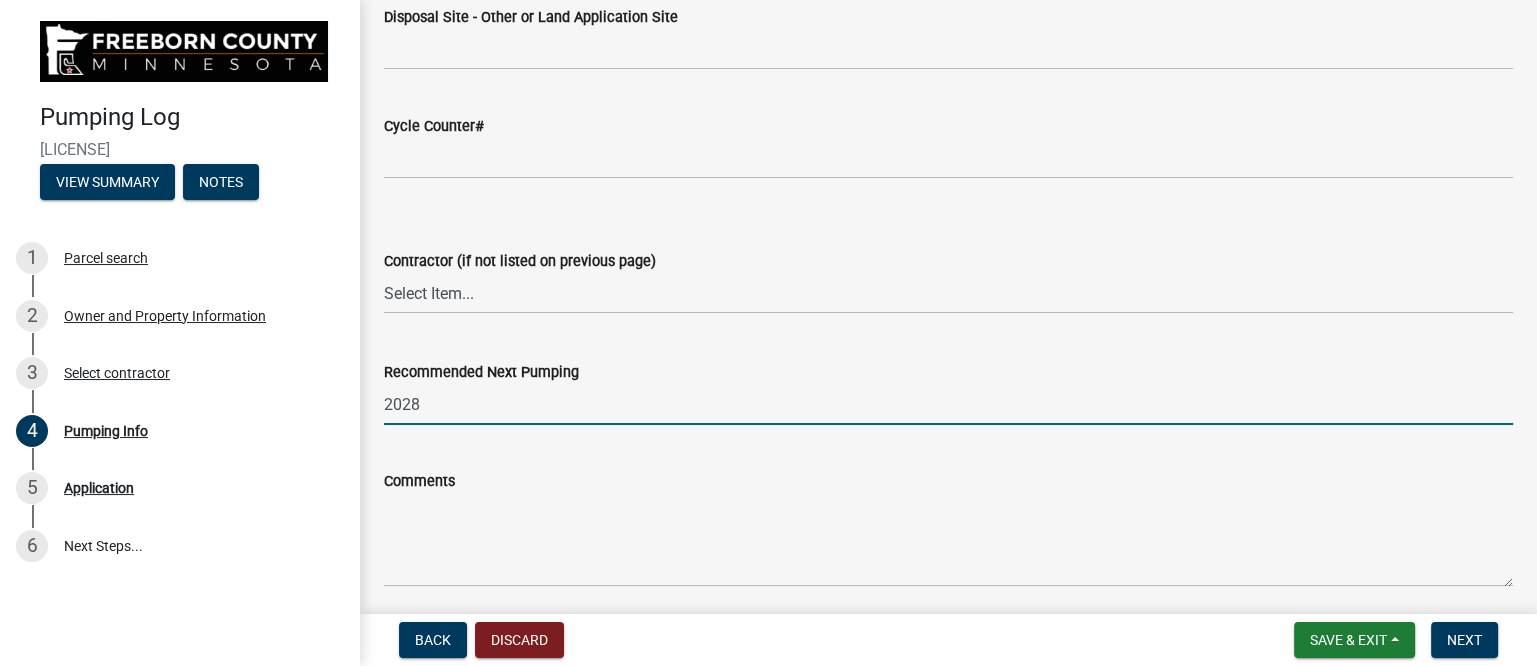 type on "2028" 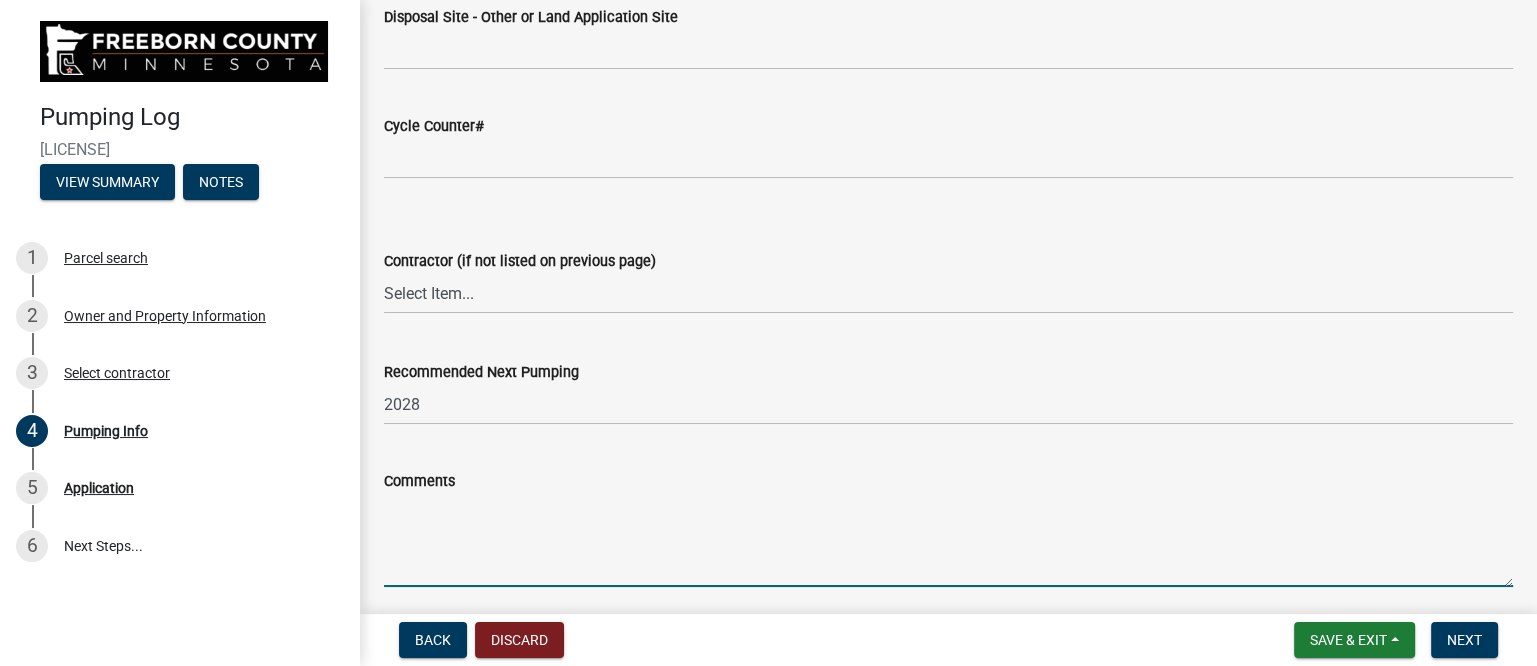 click on "Comments" at bounding box center (948, 540) 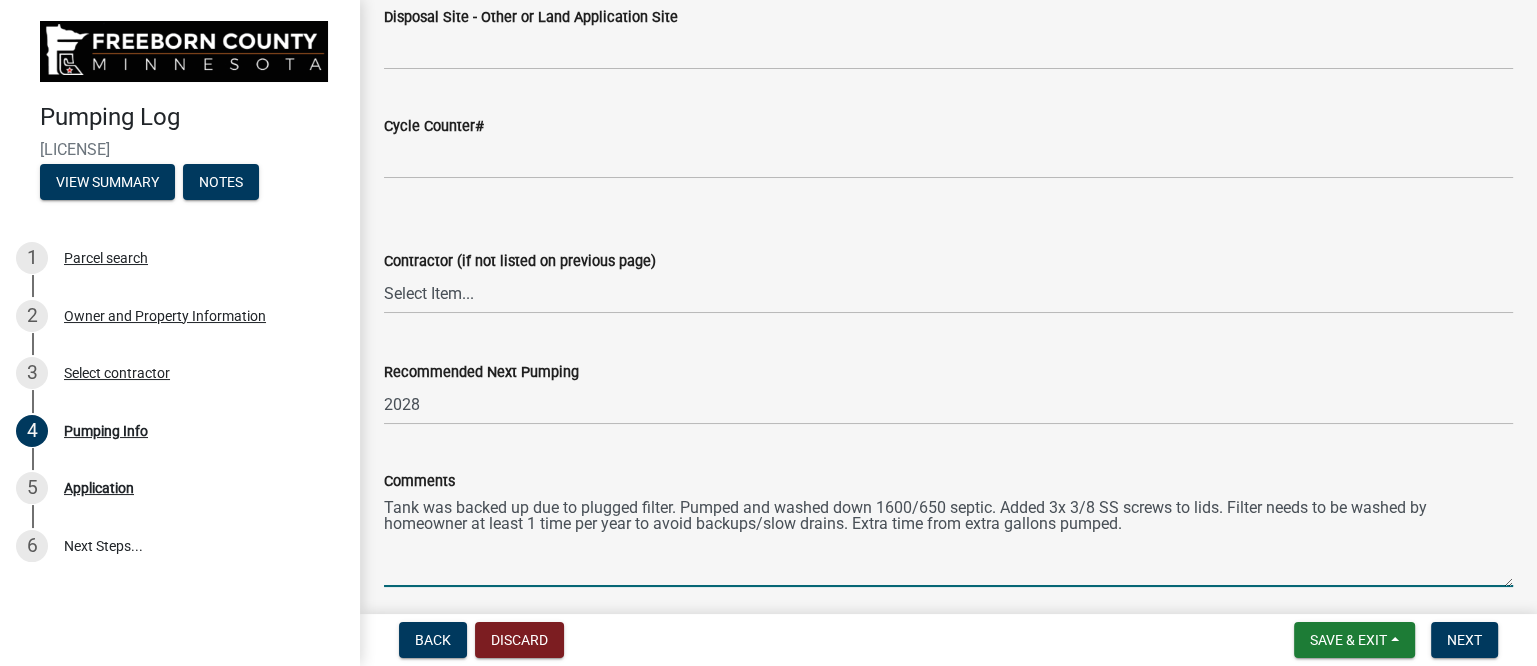 type on "Tank was backed up due to plugged filter. Pumped and washed down 1600/650 septic. Added 3x 3/8 SS screws to lids. Filter needs to be washed by homeowner at least 1 time per year to avoid backups/slow drains. Extra time from extra gallons pumped." 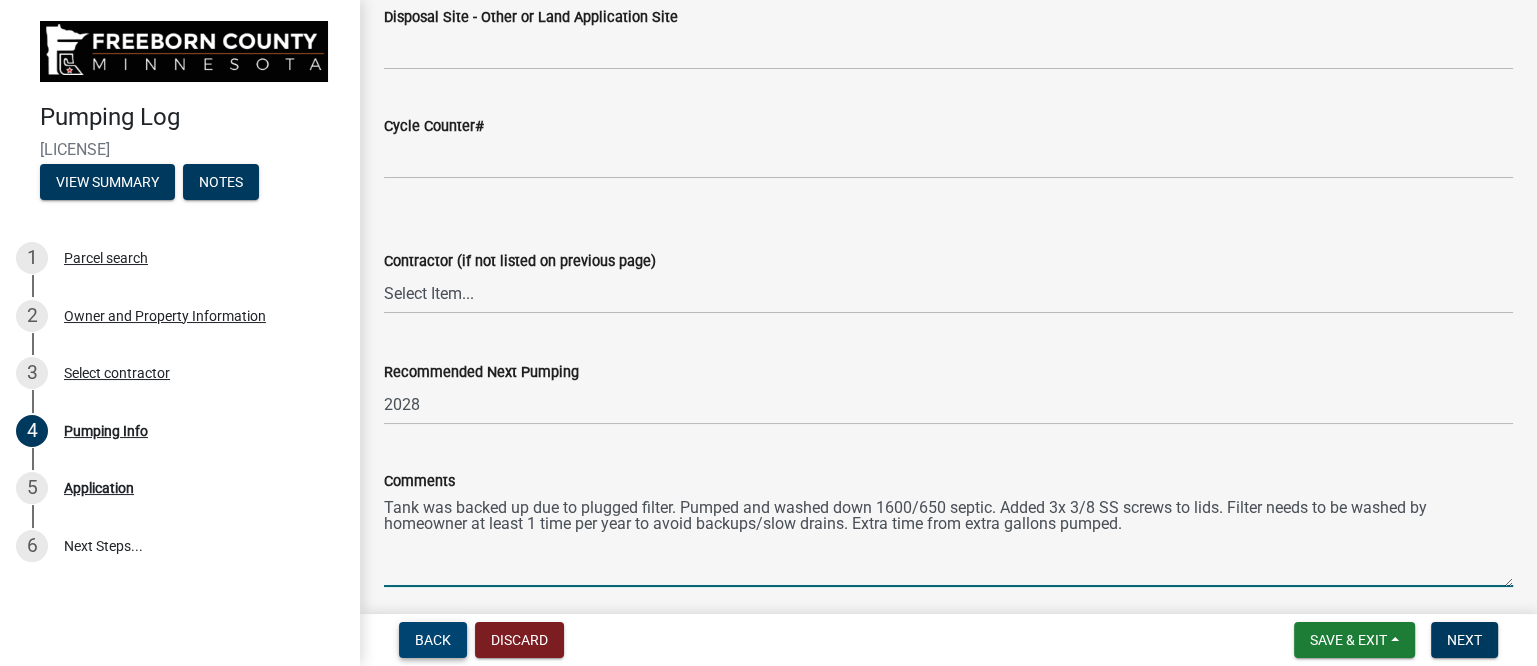 type 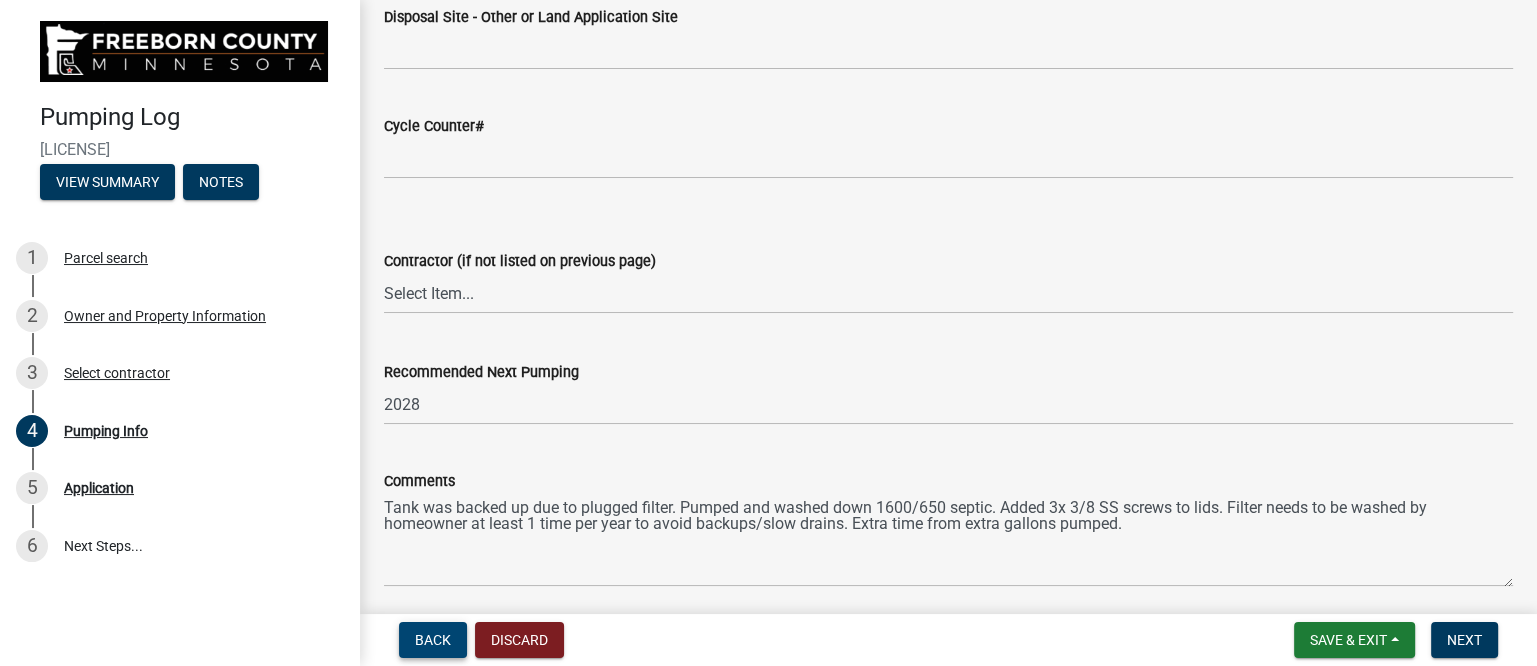 scroll, scrollTop: 2760, scrollLeft: 0, axis: vertical 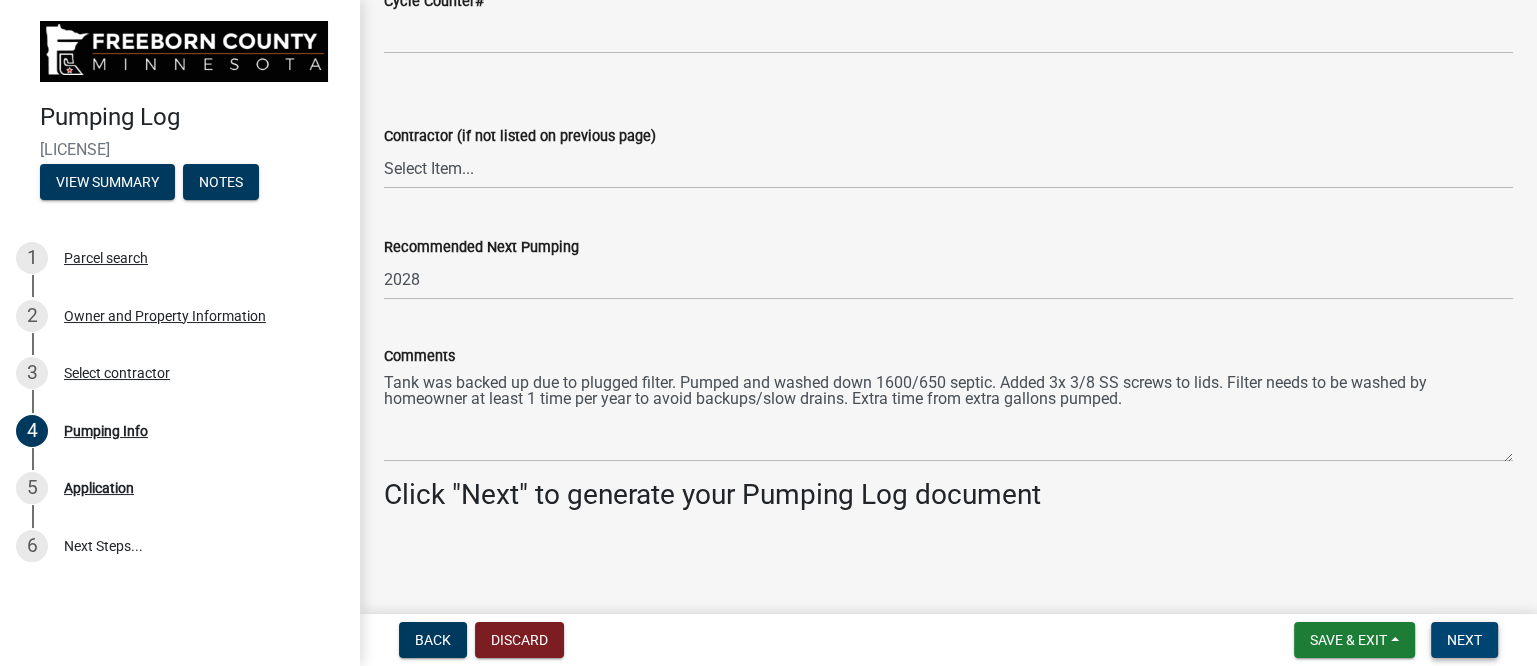 click on "Next" at bounding box center [1464, 640] 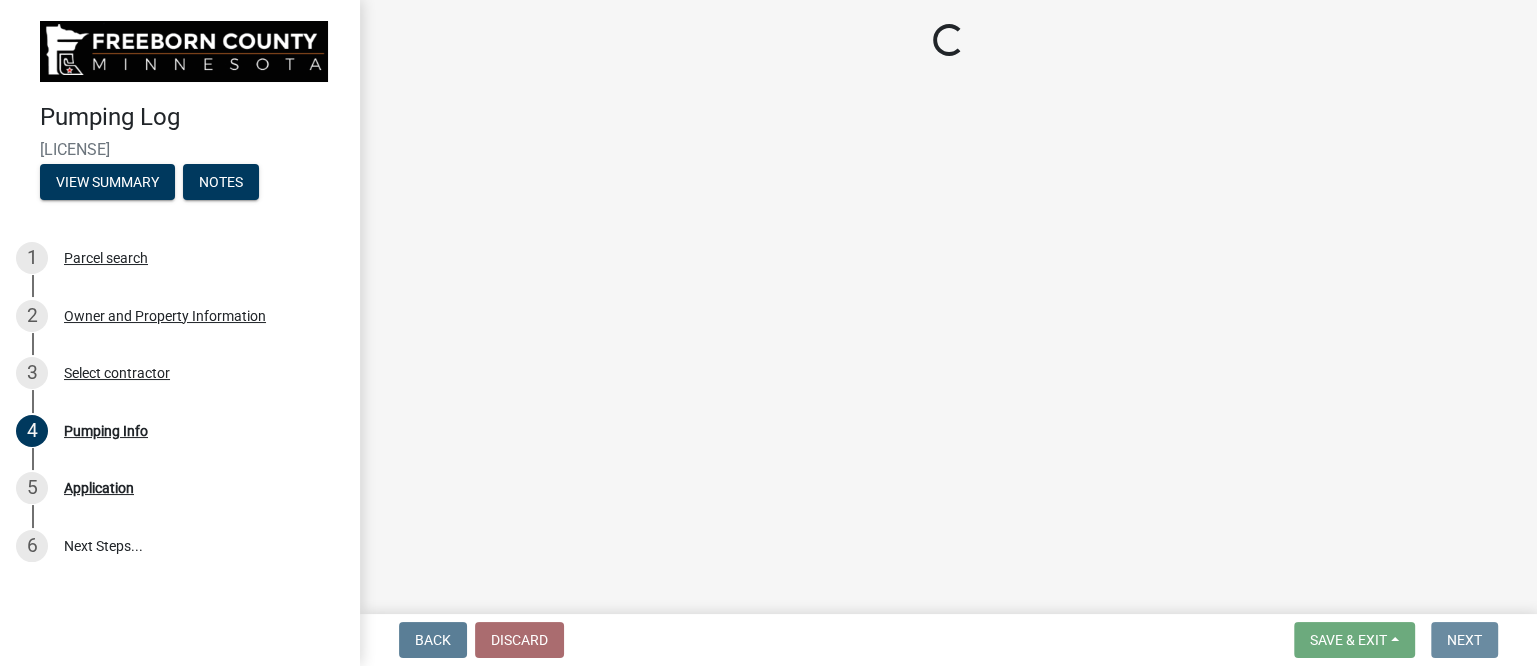 scroll, scrollTop: 0, scrollLeft: 0, axis: both 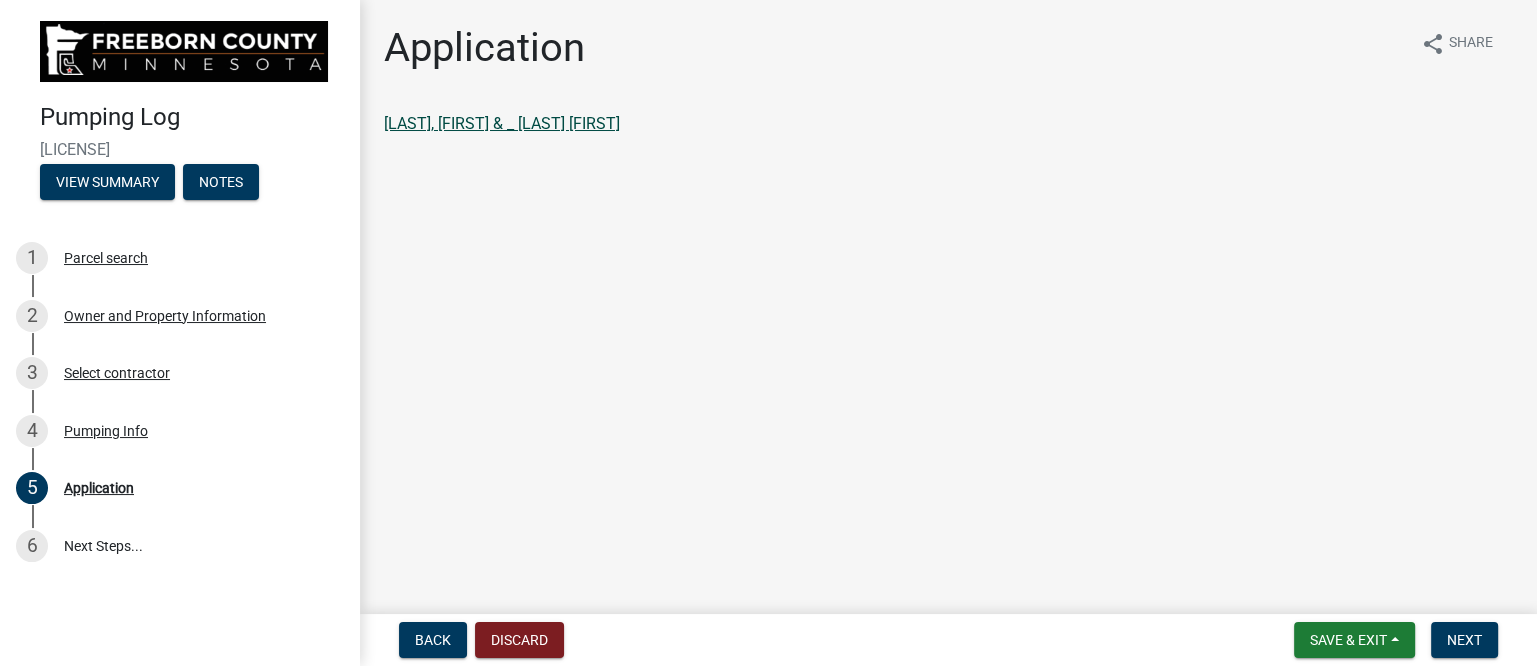 click on "[LAST], [FIRST] & _ [LAST] [FIRST]" 